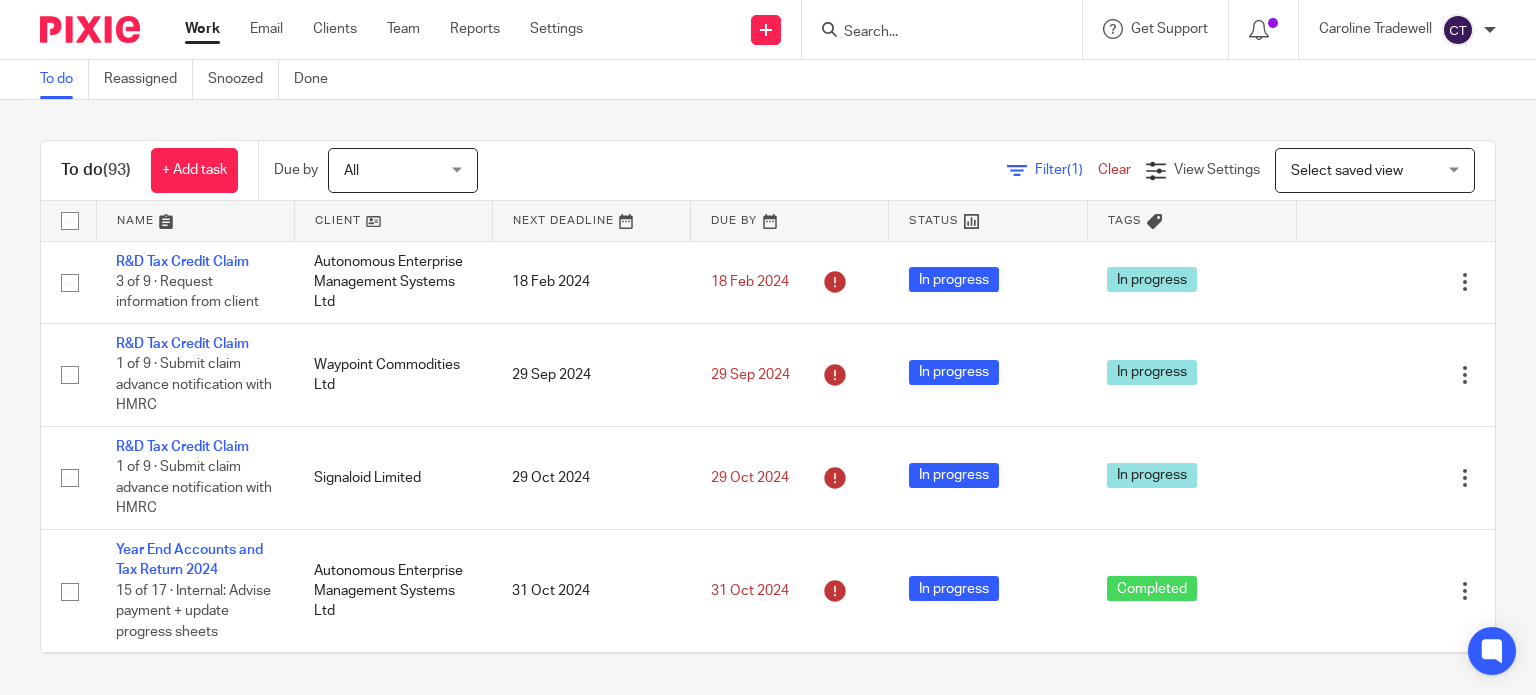 scroll, scrollTop: 0, scrollLeft: 0, axis: both 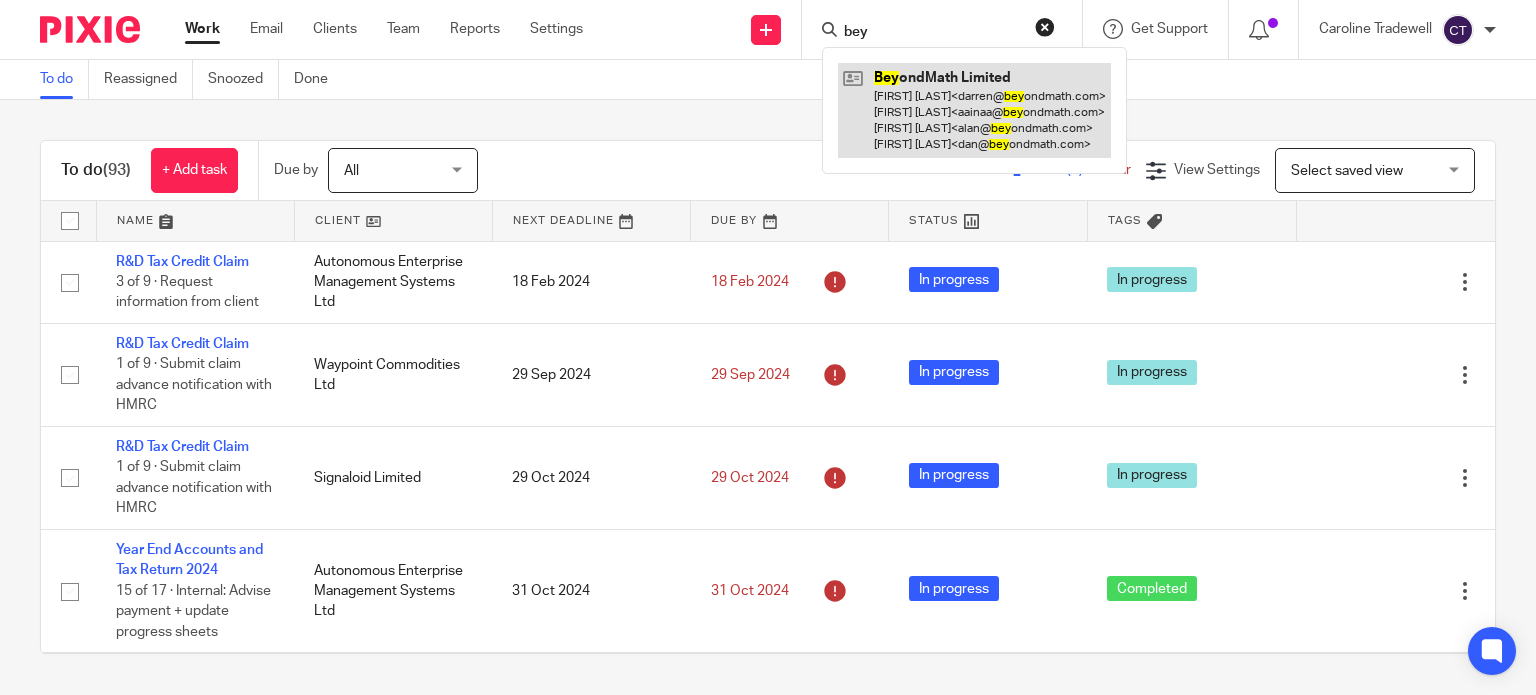 type on "bey" 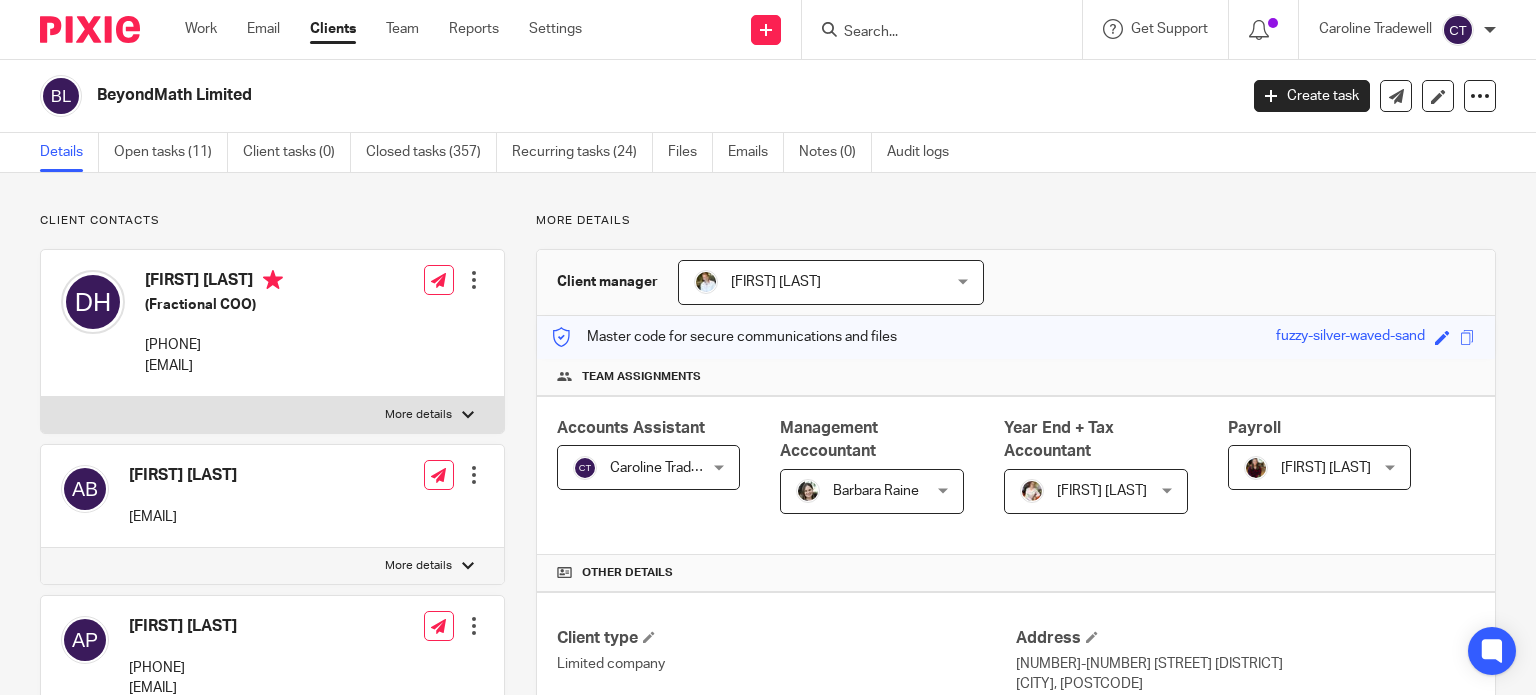 scroll, scrollTop: 0, scrollLeft: 0, axis: both 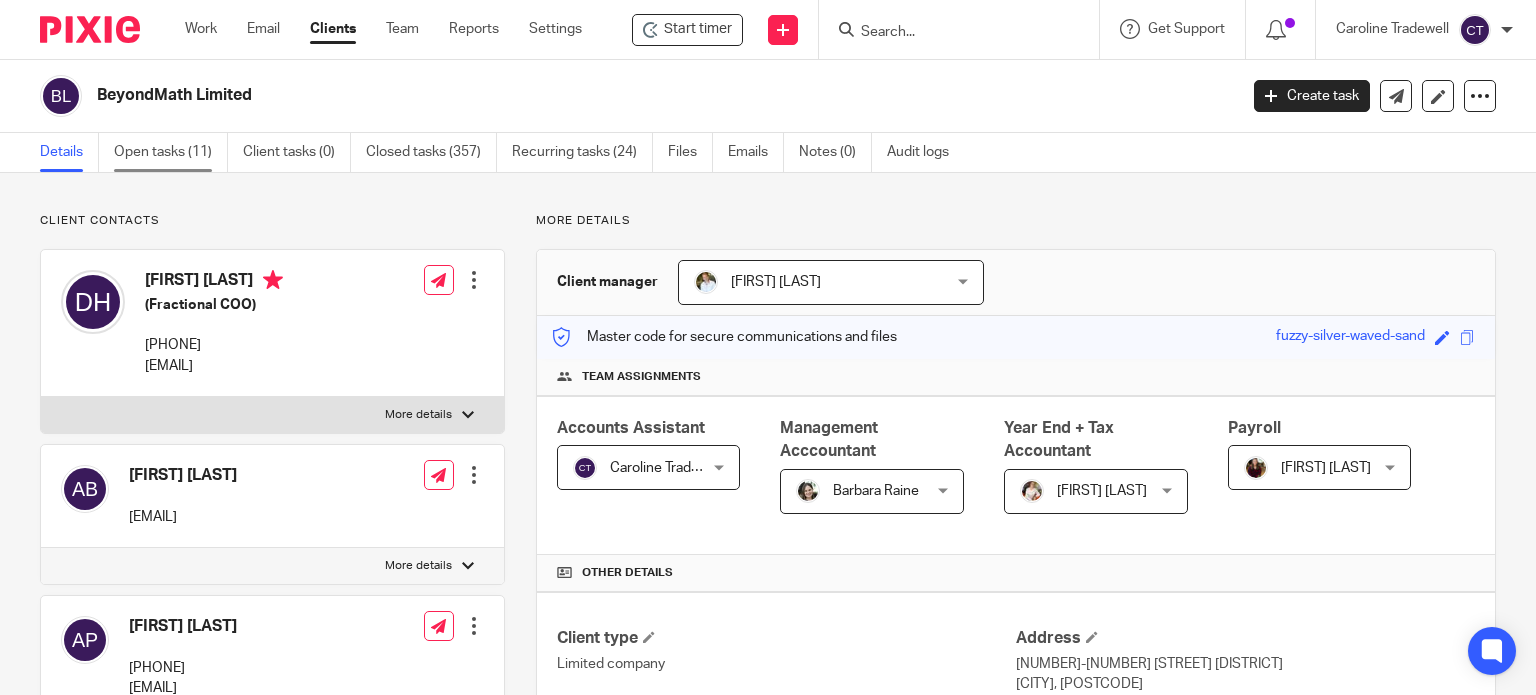 click on "Open tasks (11)" at bounding box center (171, 152) 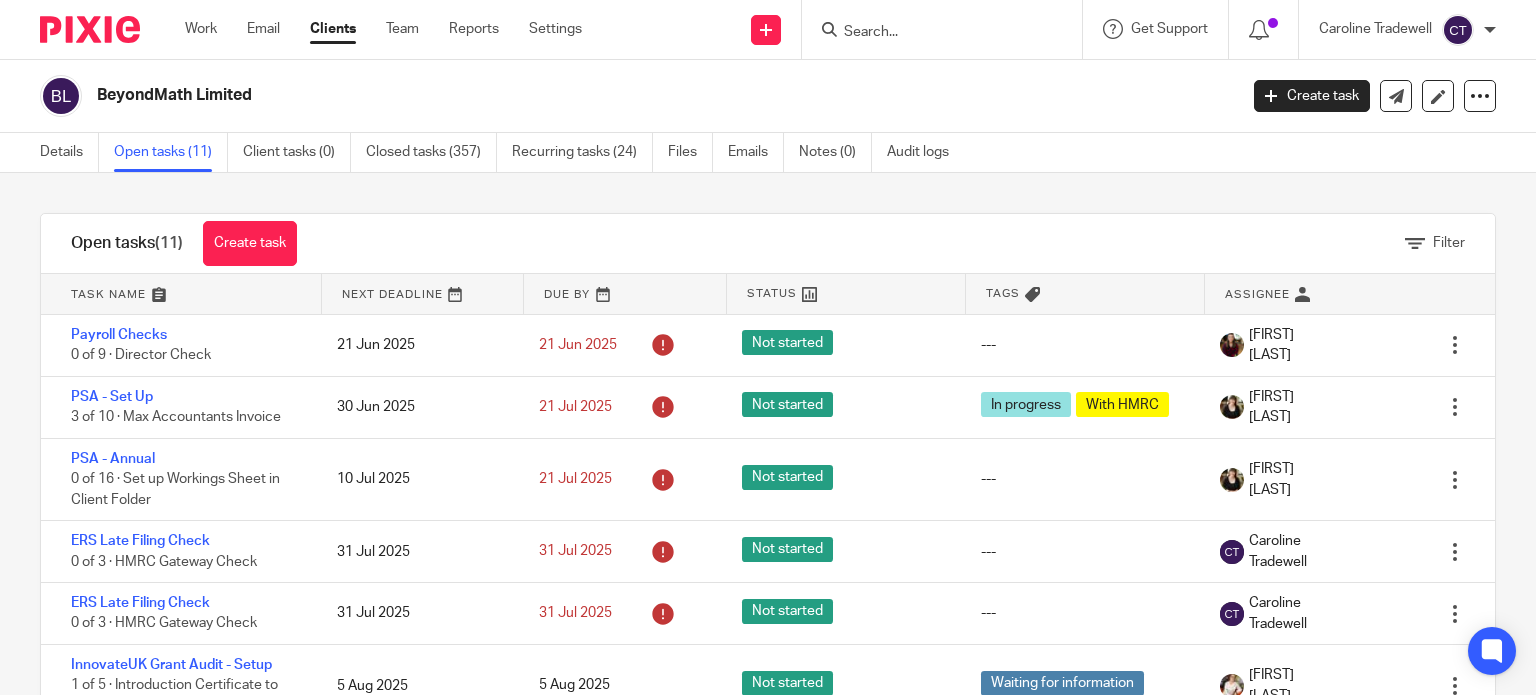 scroll, scrollTop: 0, scrollLeft: 0, axis: both 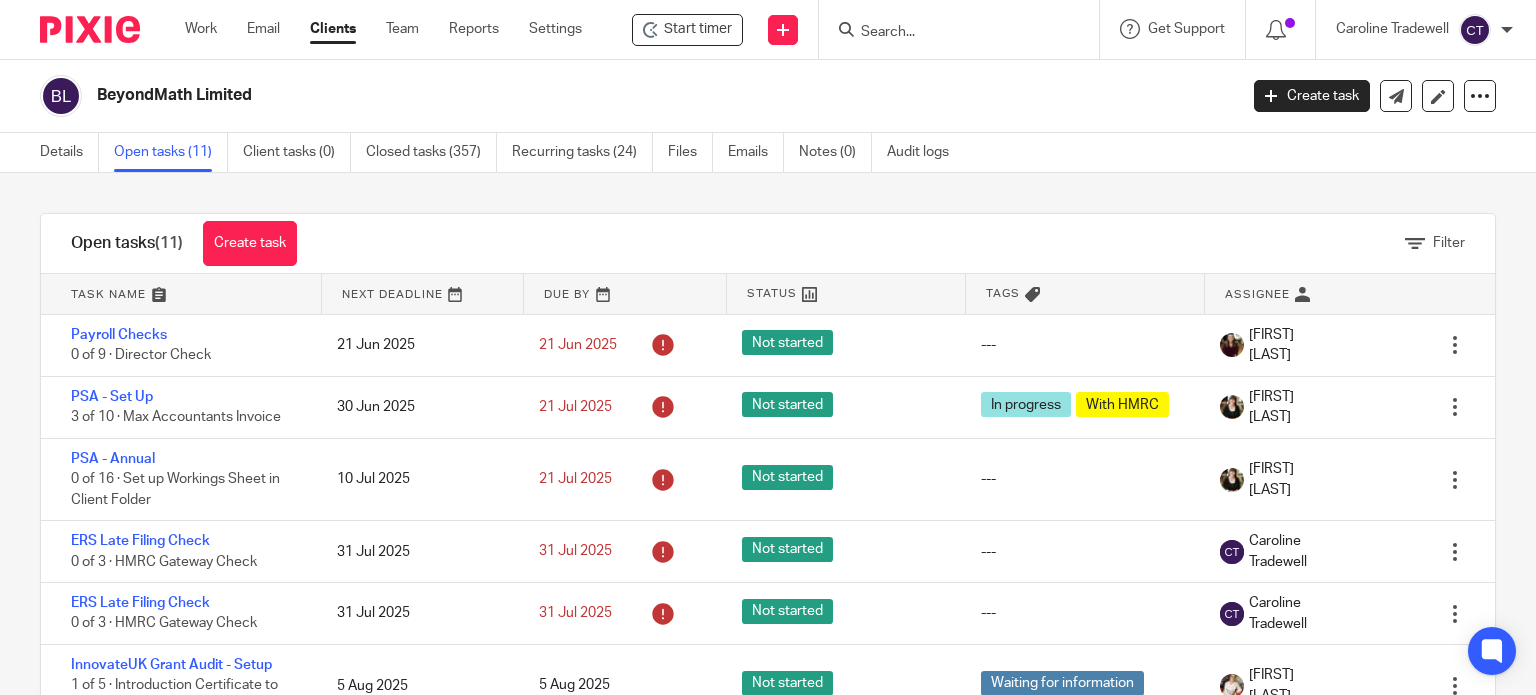 click at bounding box center (1269, 294) 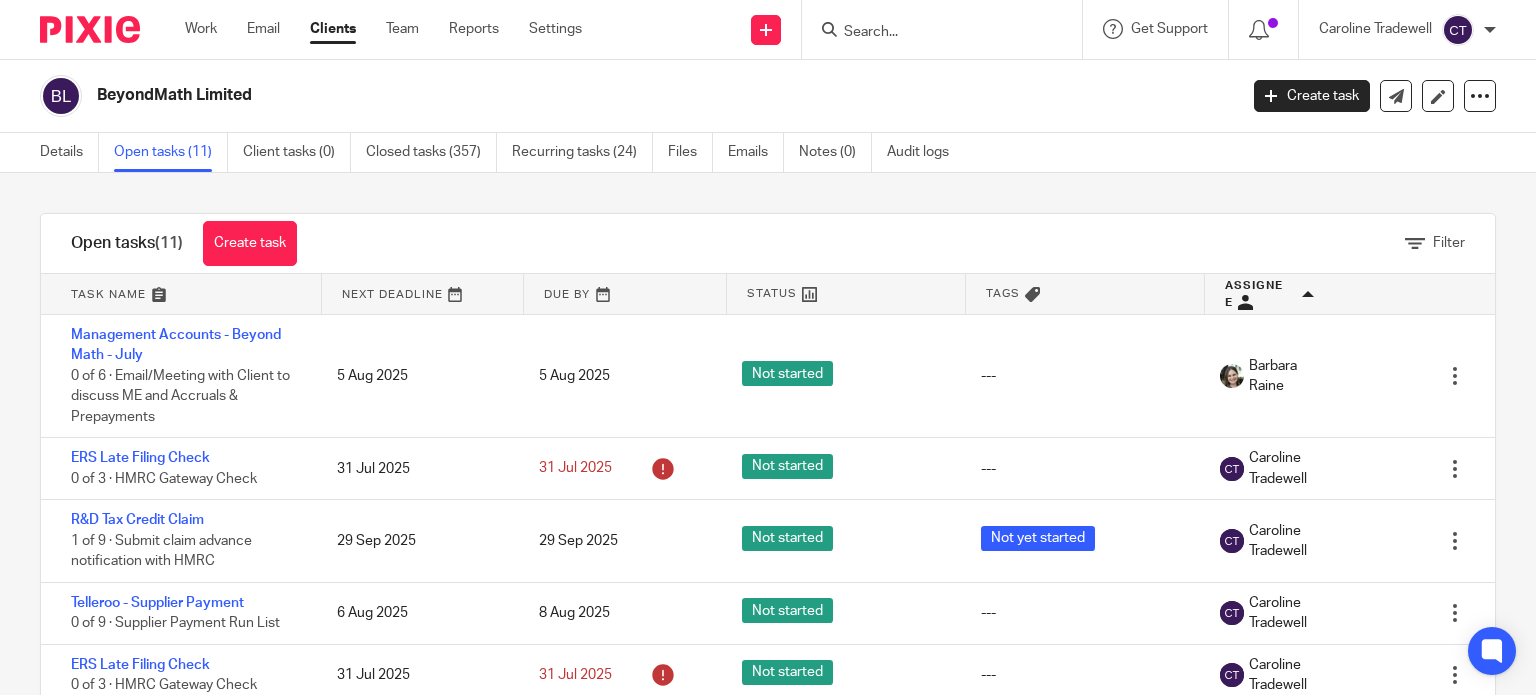 scroll, scrollTop: 0, scrollLeft: 0, axis: both 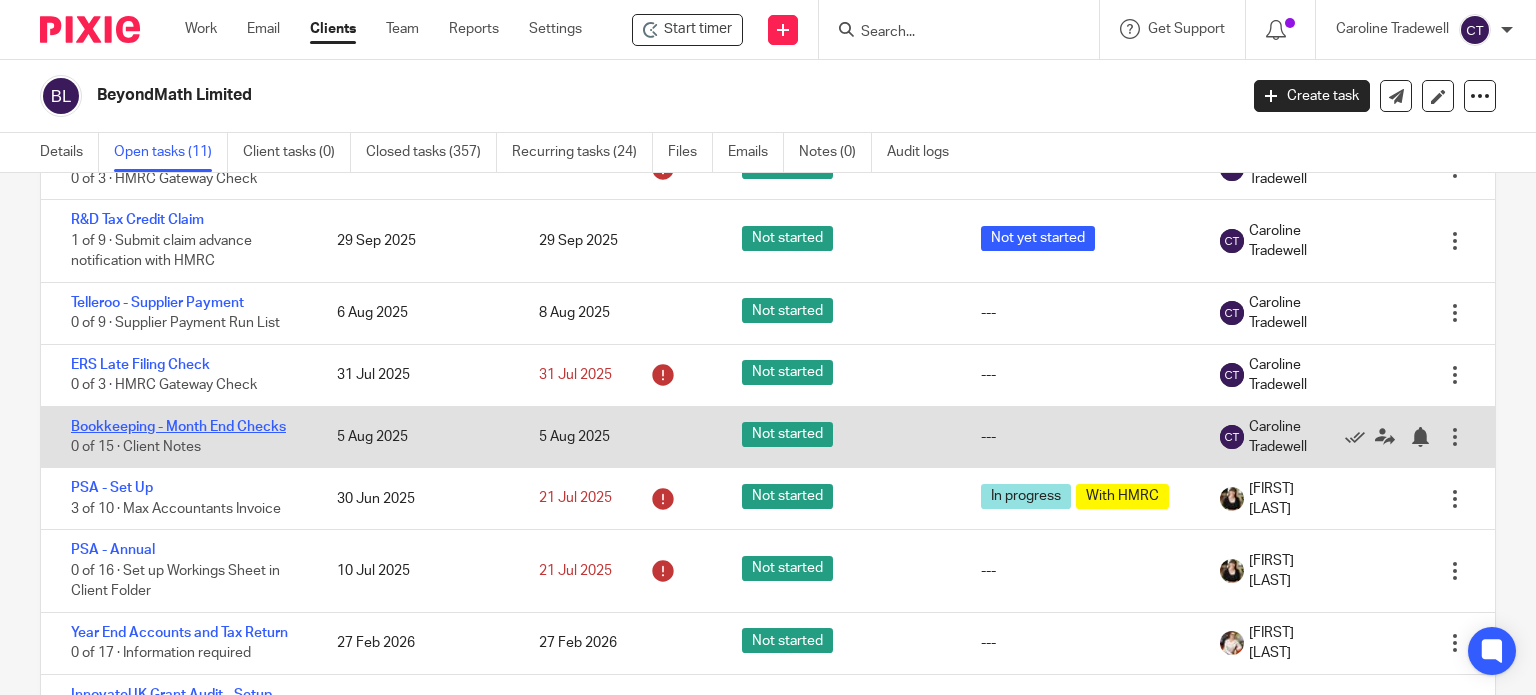 click on "Bookkeeping - Month End Checks" at bounding box center (178, 427) 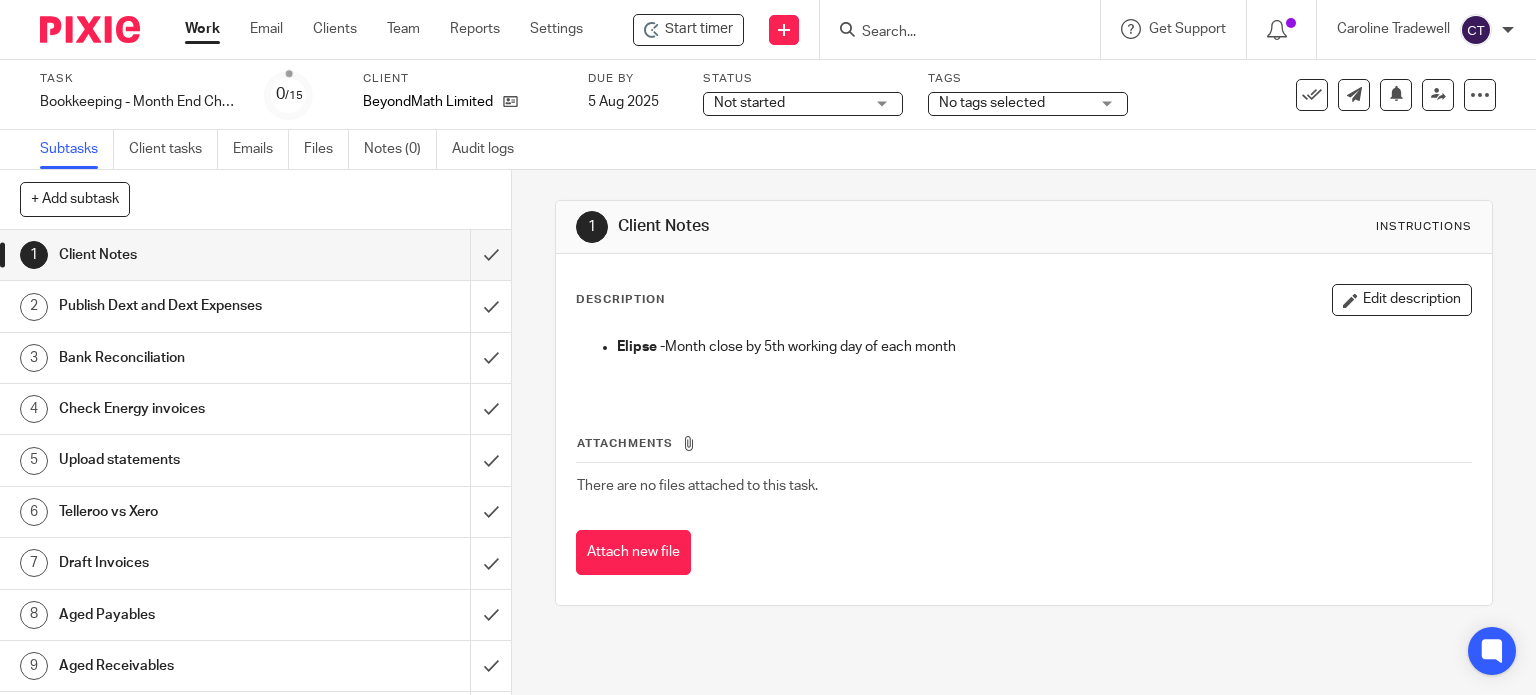 scroll, scrollTop: 0, scrollLeft: 0, axis: both 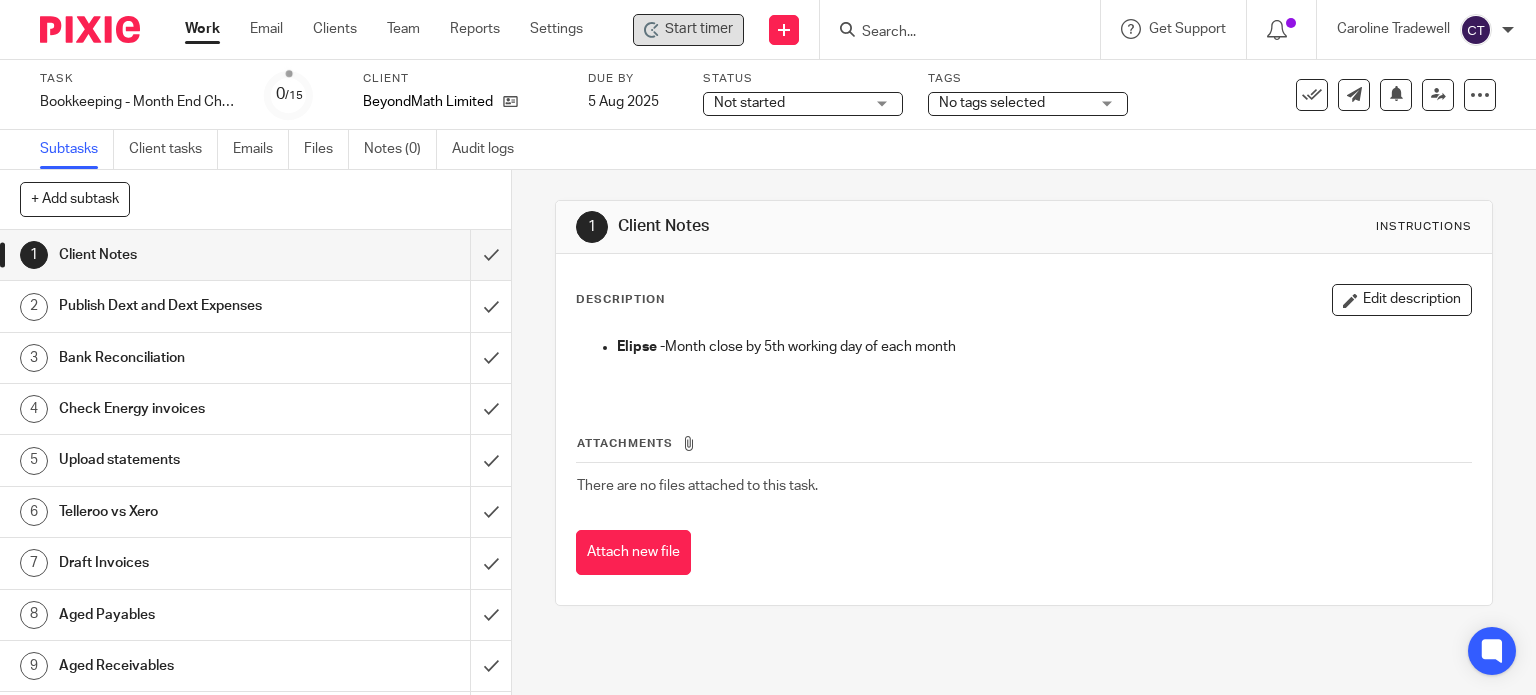 click on "Start timer" at bounding box center [699, 29] 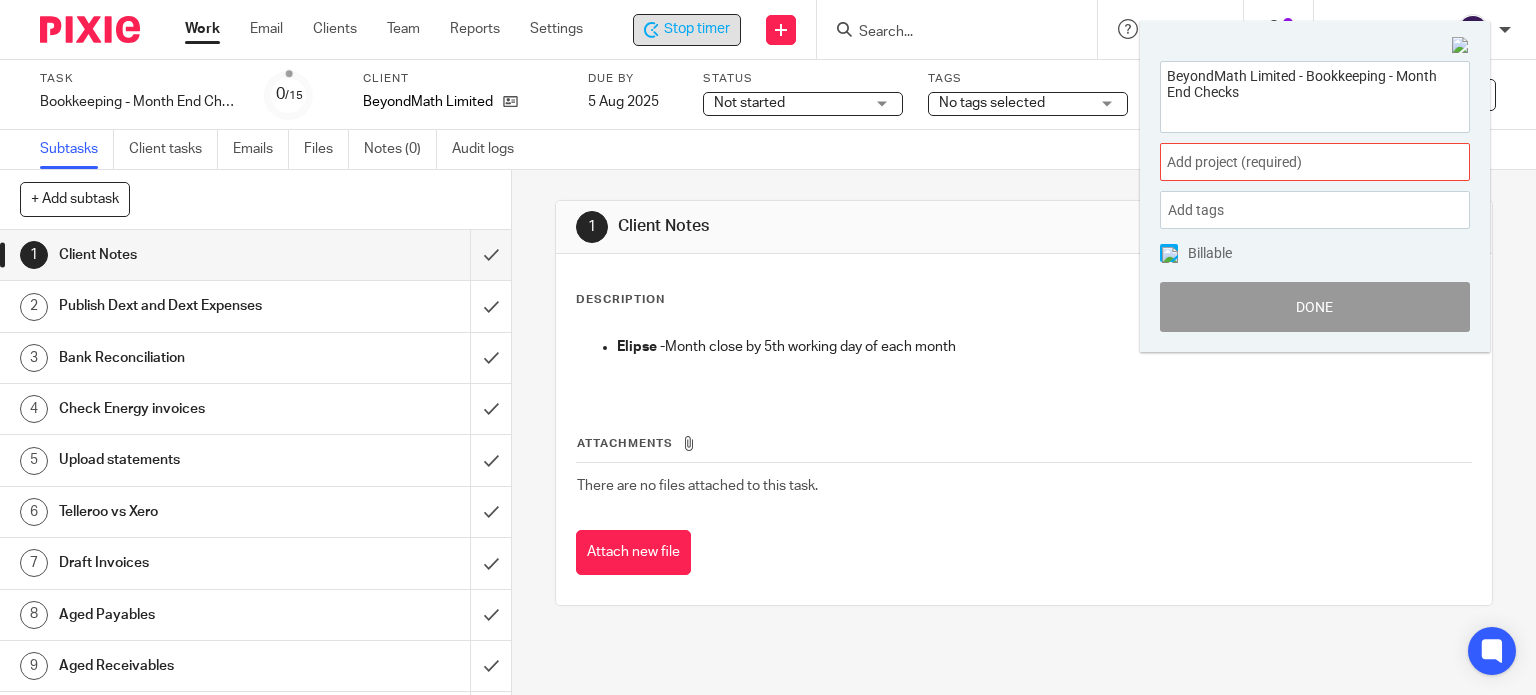 click on "Add project (required) :" at bounding box center [1293, 162] 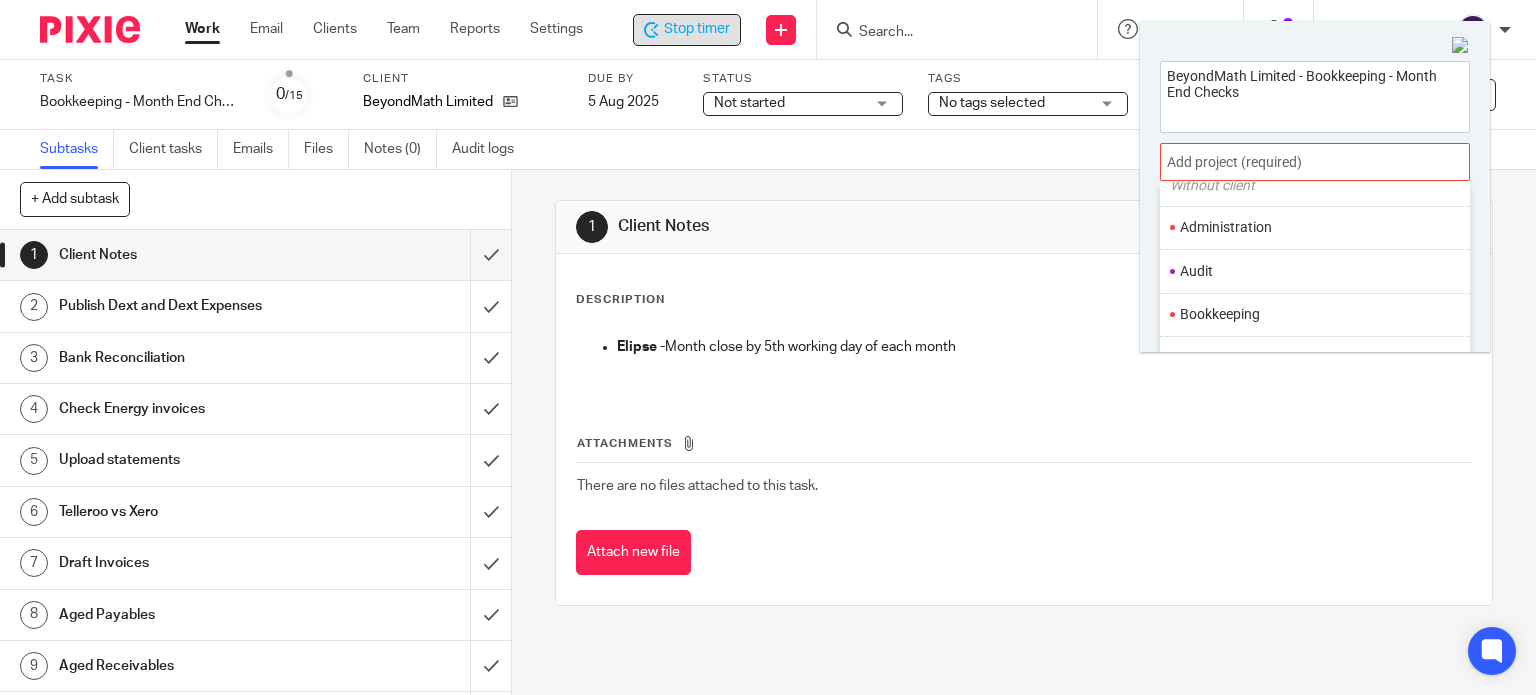 scroll, scrollTop: 200, scrollLeft: 0, axis: vertical 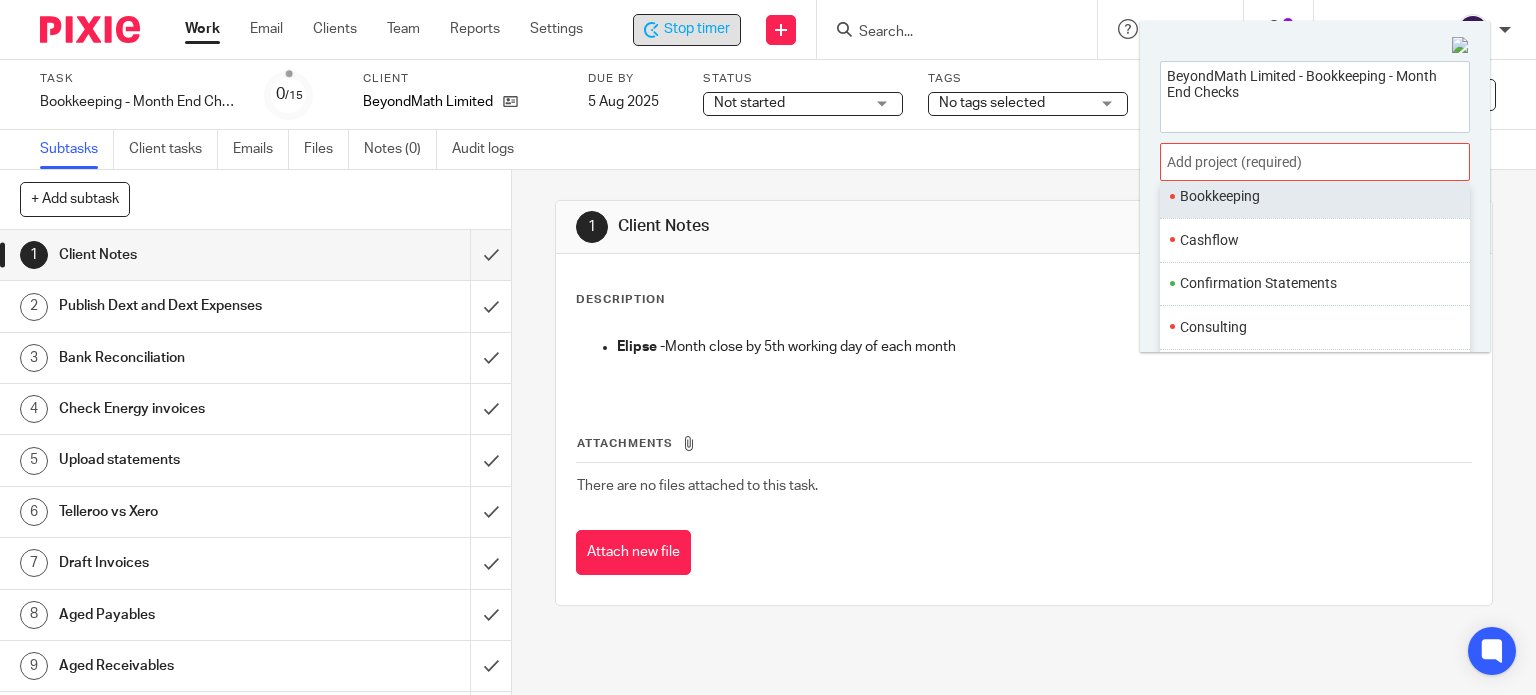 click on "Bookkeeping" at bounding box center [1315, 196] 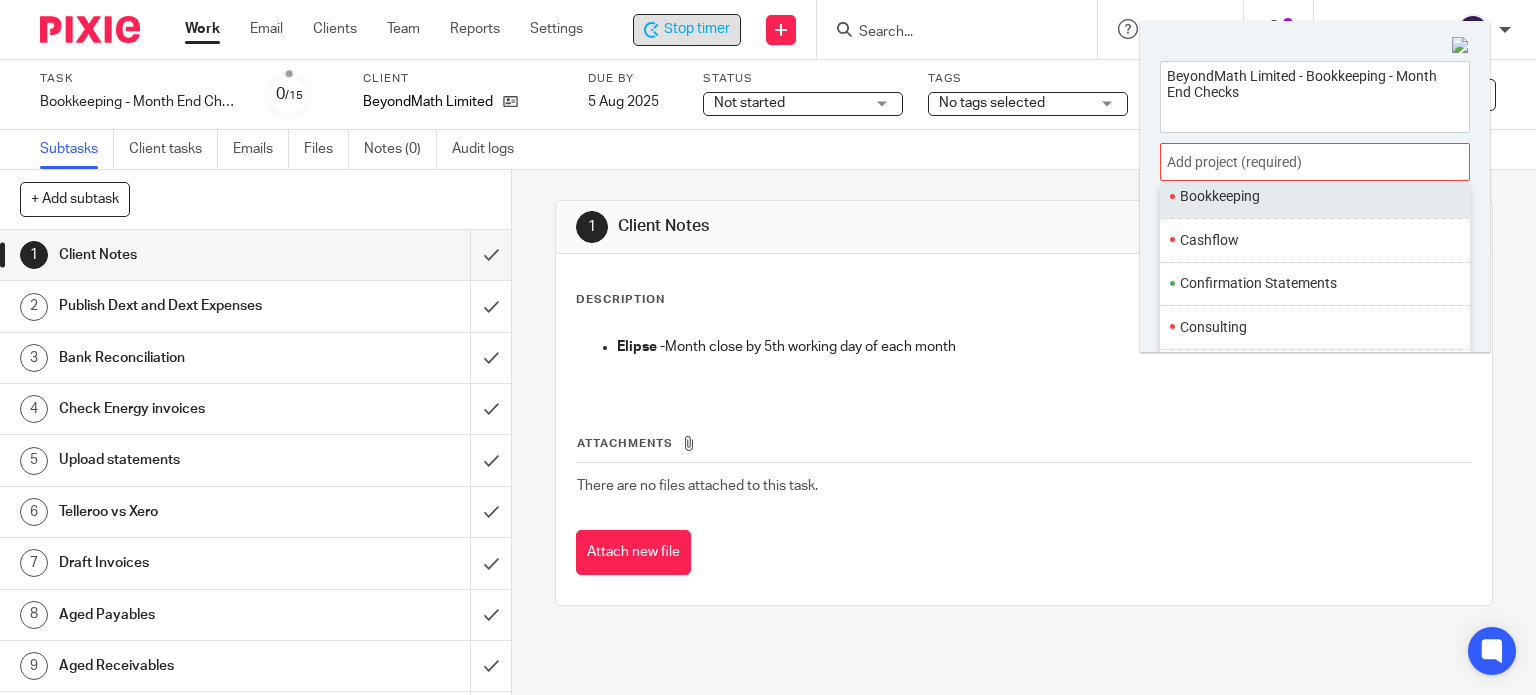 click on "Bookkeeping" at bounding box center [1310, 196] 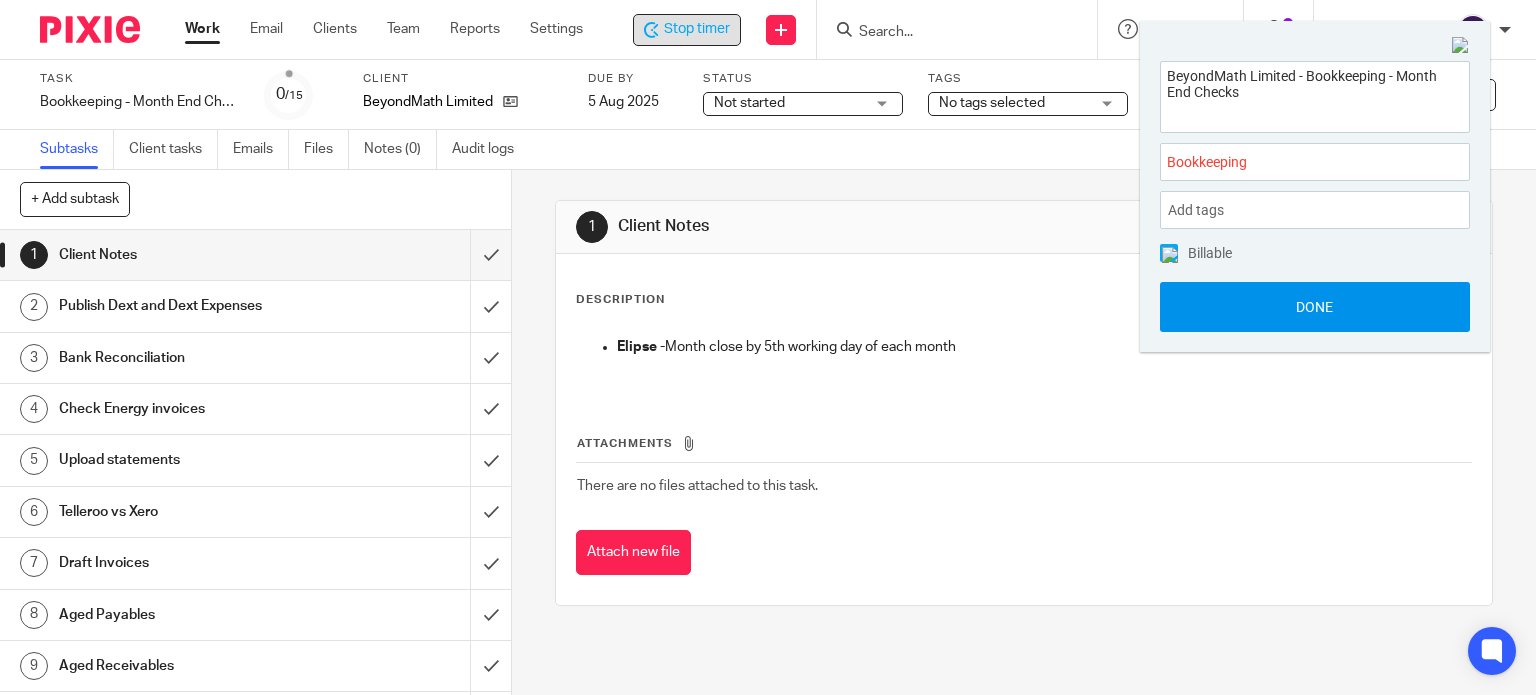 click on "Done" at bounding box center (1315, 307) 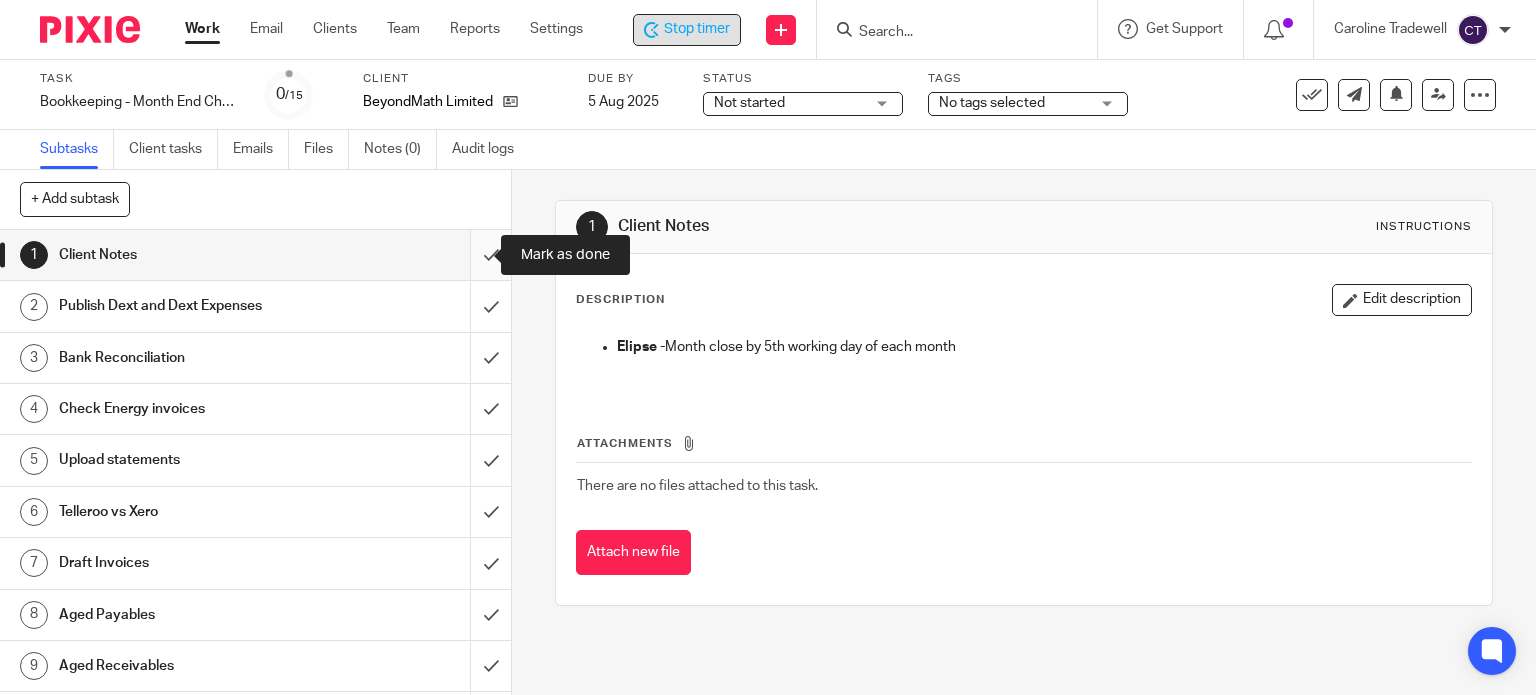 click at bounding box center [255, 255] 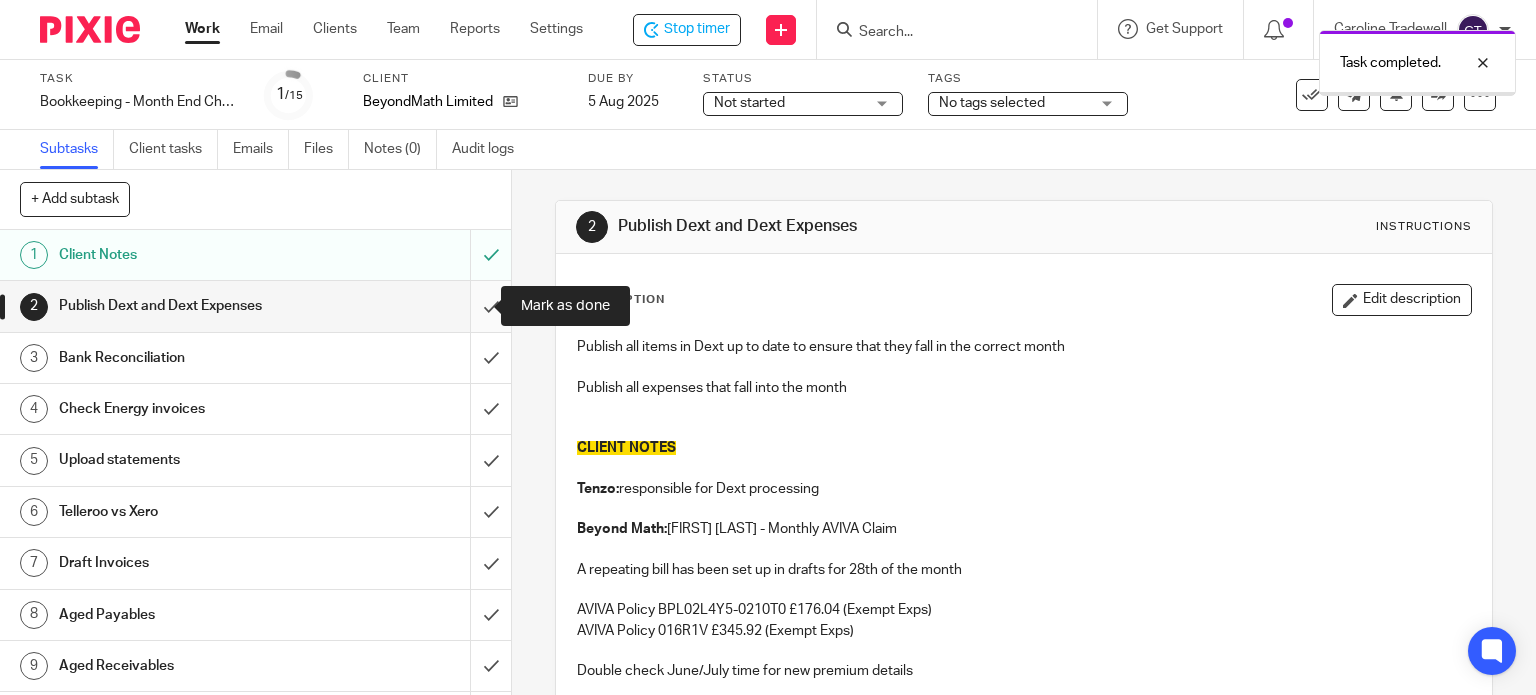 scroll, scrollTop: 0, scrollLeft: 0, axis: both 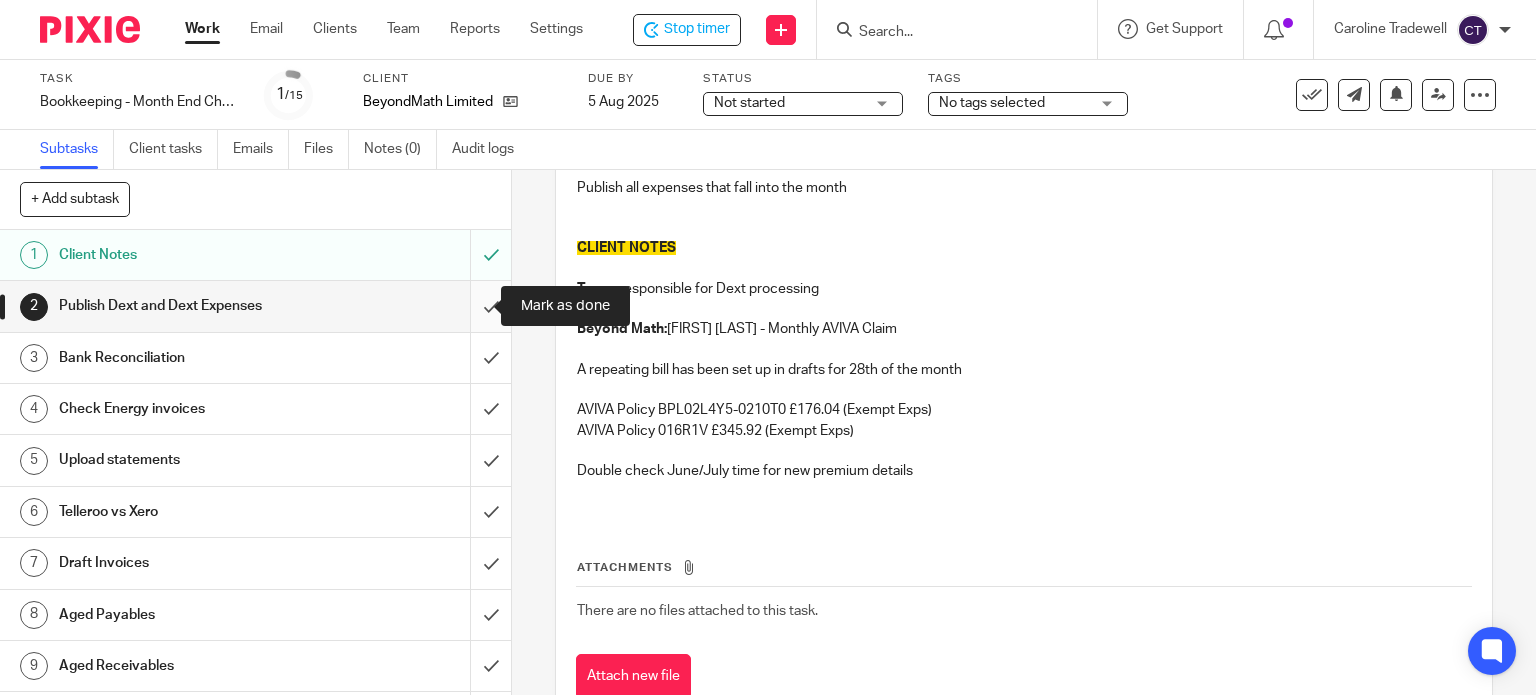 click at bounding box center [255, 306] 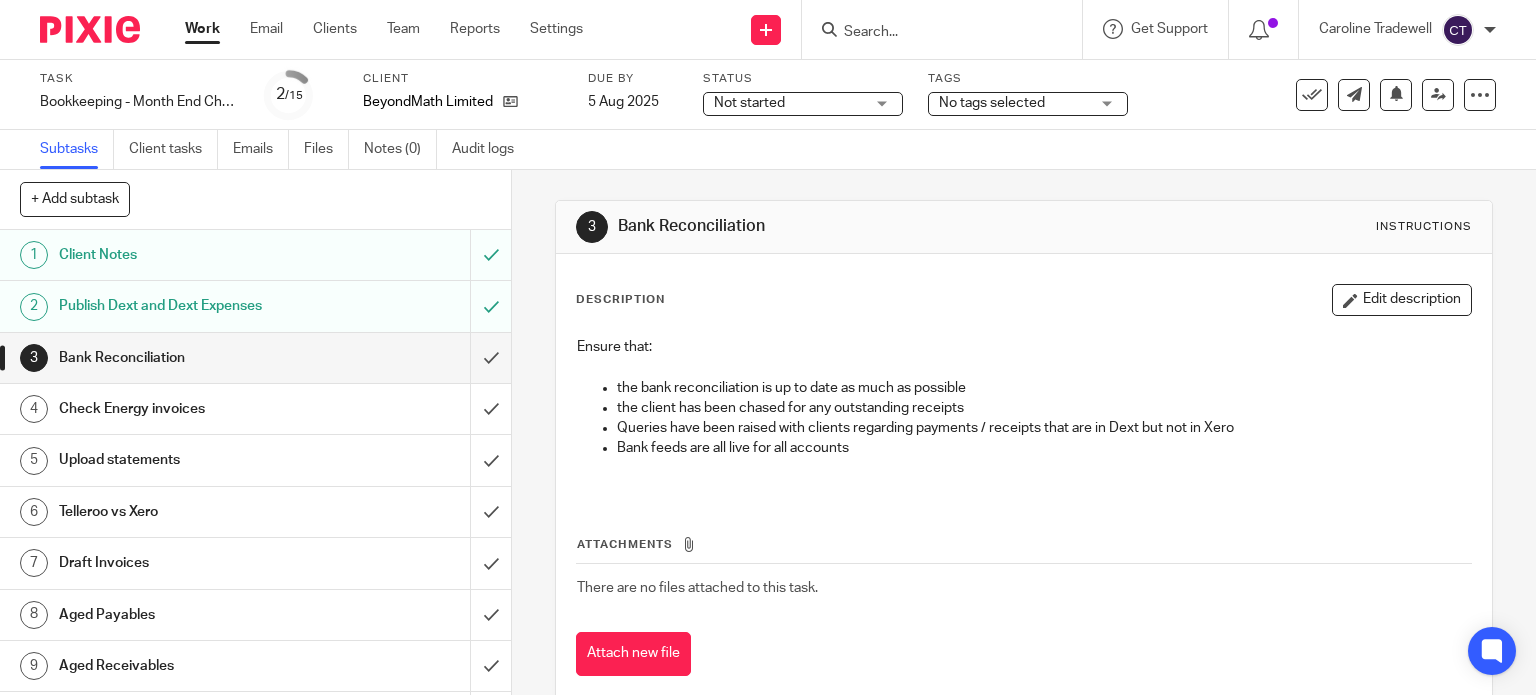 scroll, scrollTop: 0, scrollLeft: 0, axis: both 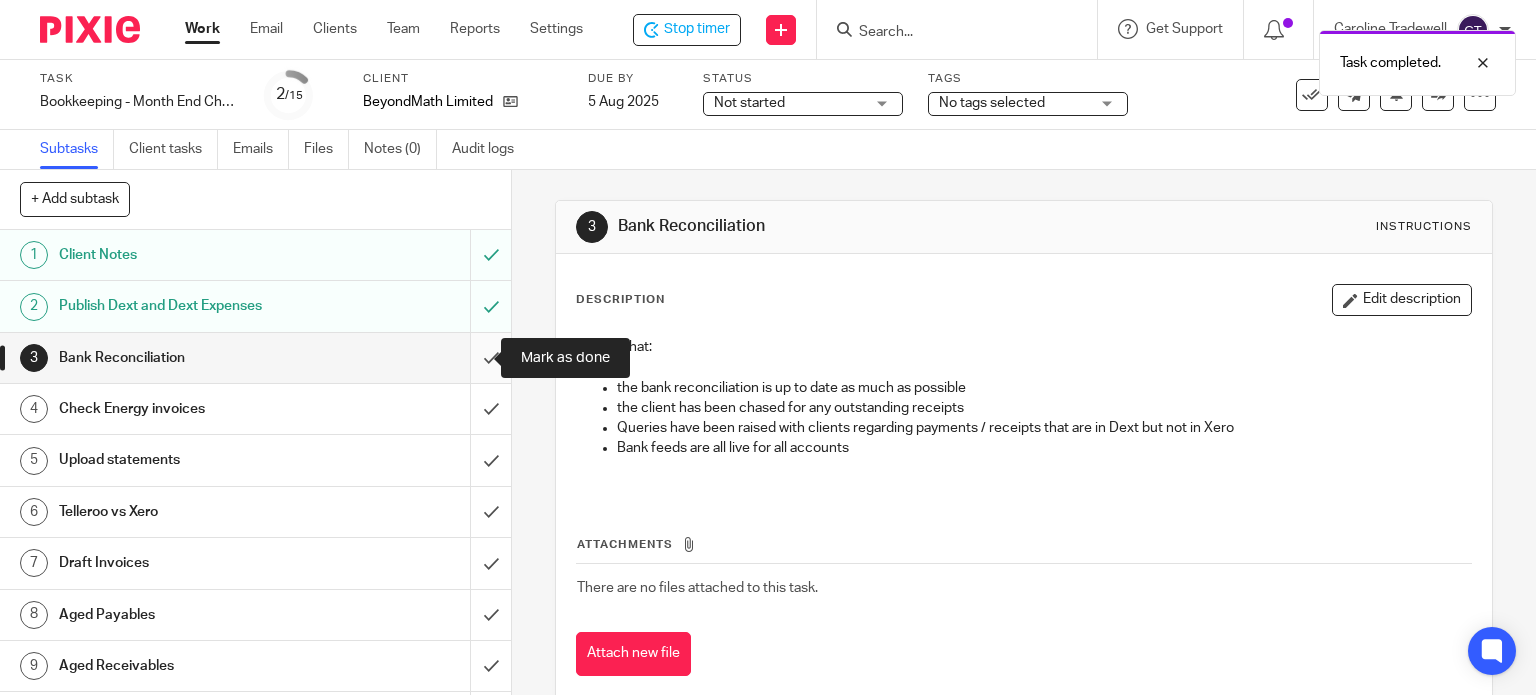 click at bounding box center (255, 358) 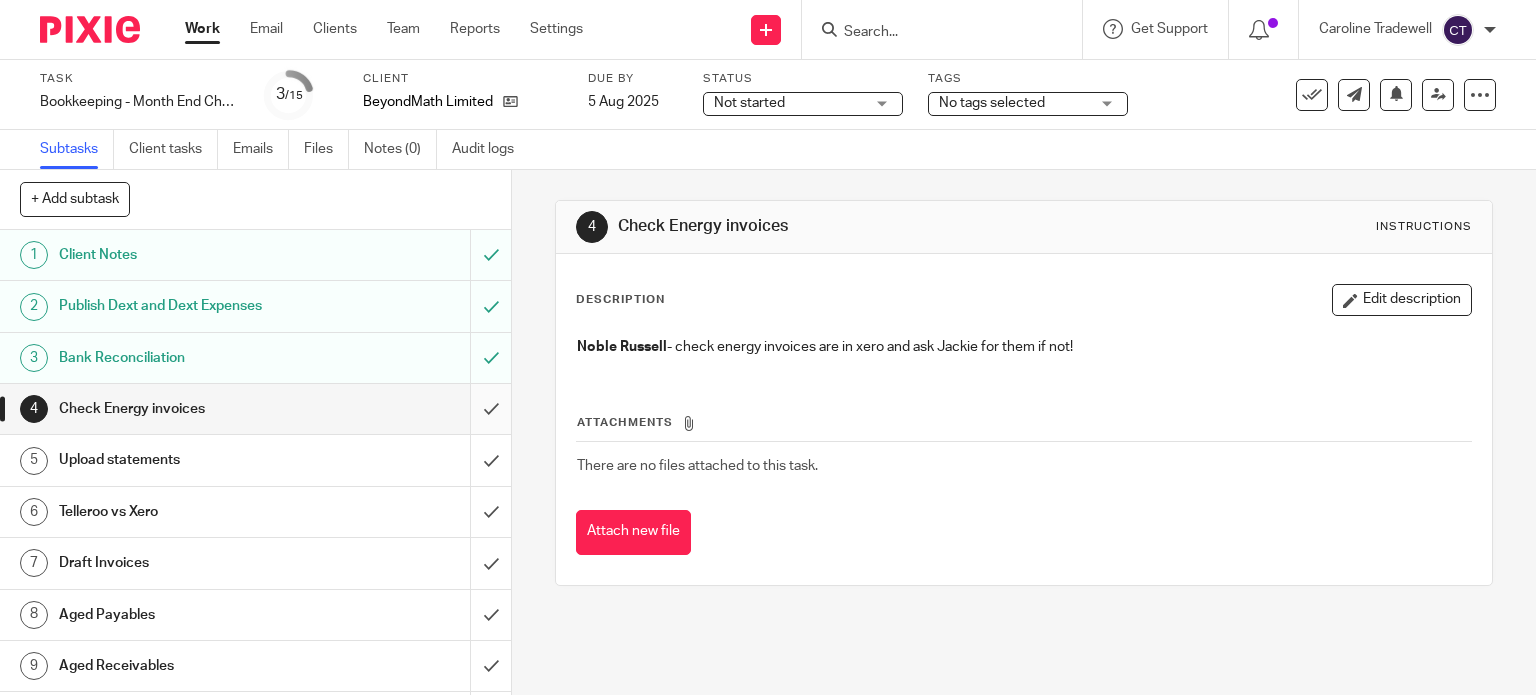 scroll, scrollTop: 0, scrollLeft: 0, axis: both 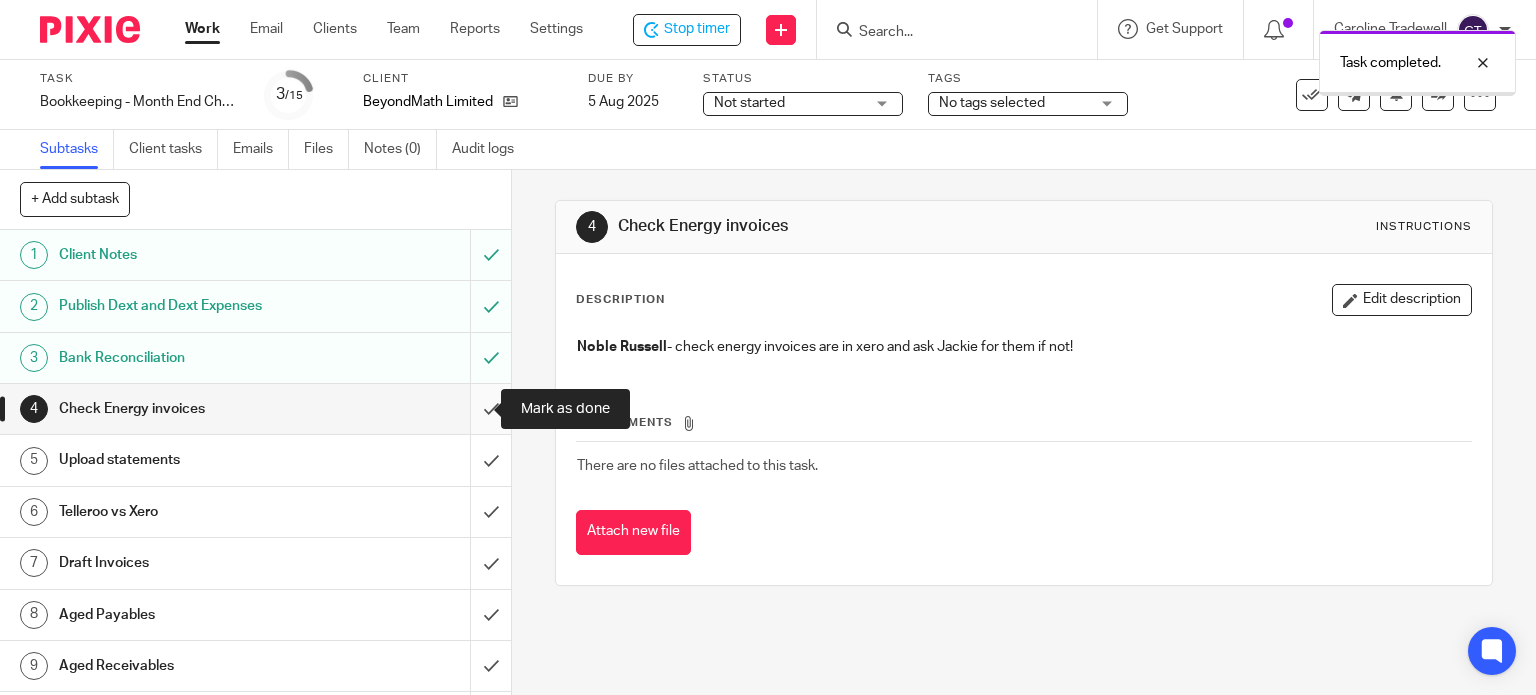 click at bounding box center [255, 409] 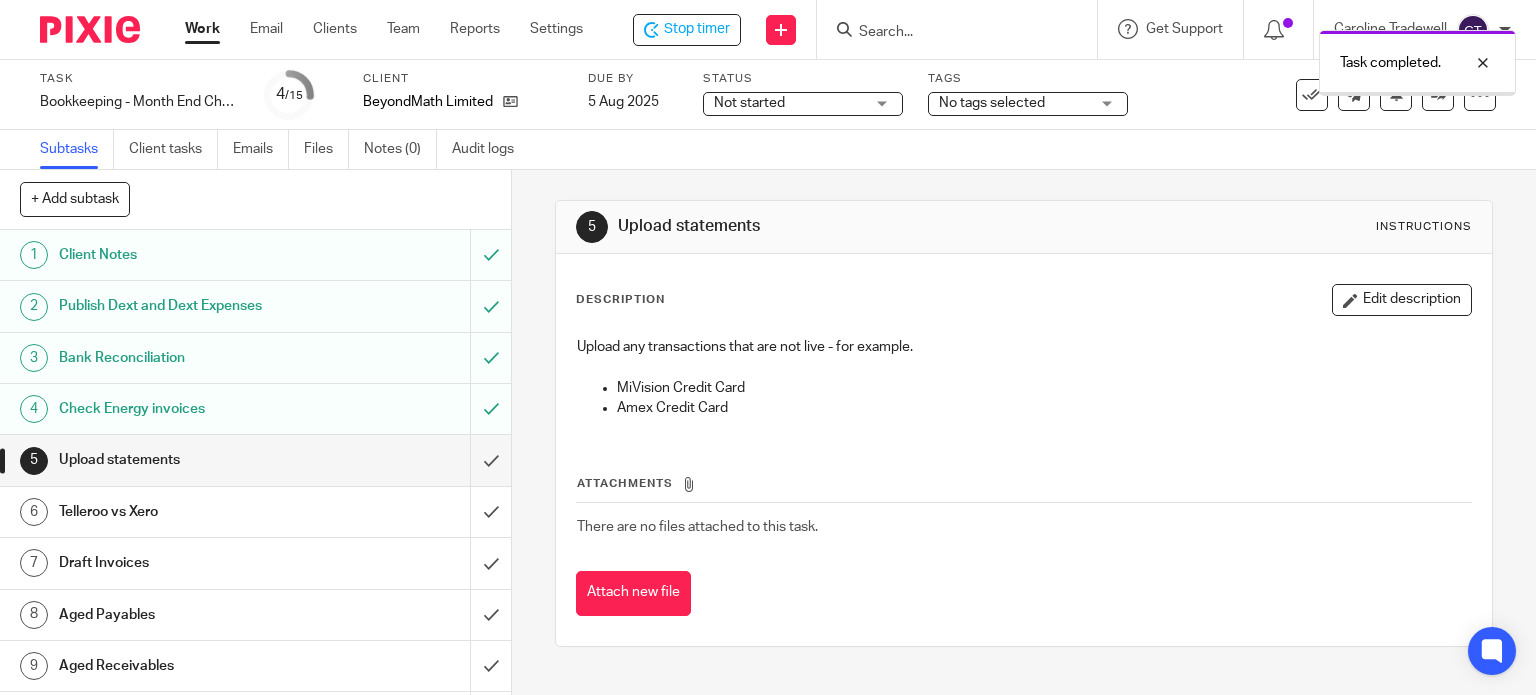 scroll, scrollTop: 0, scrollLeft: 0, axis: both 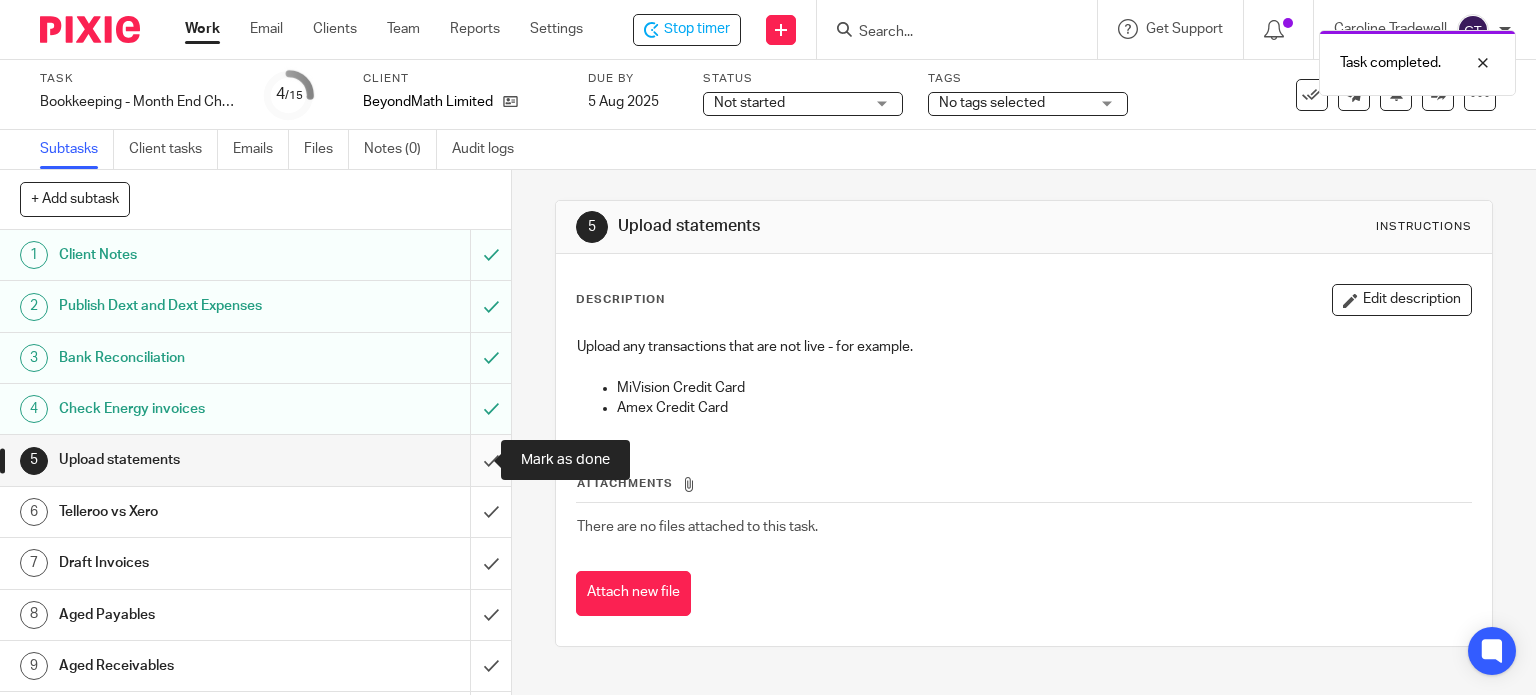 click at bounding box center (255, 460) 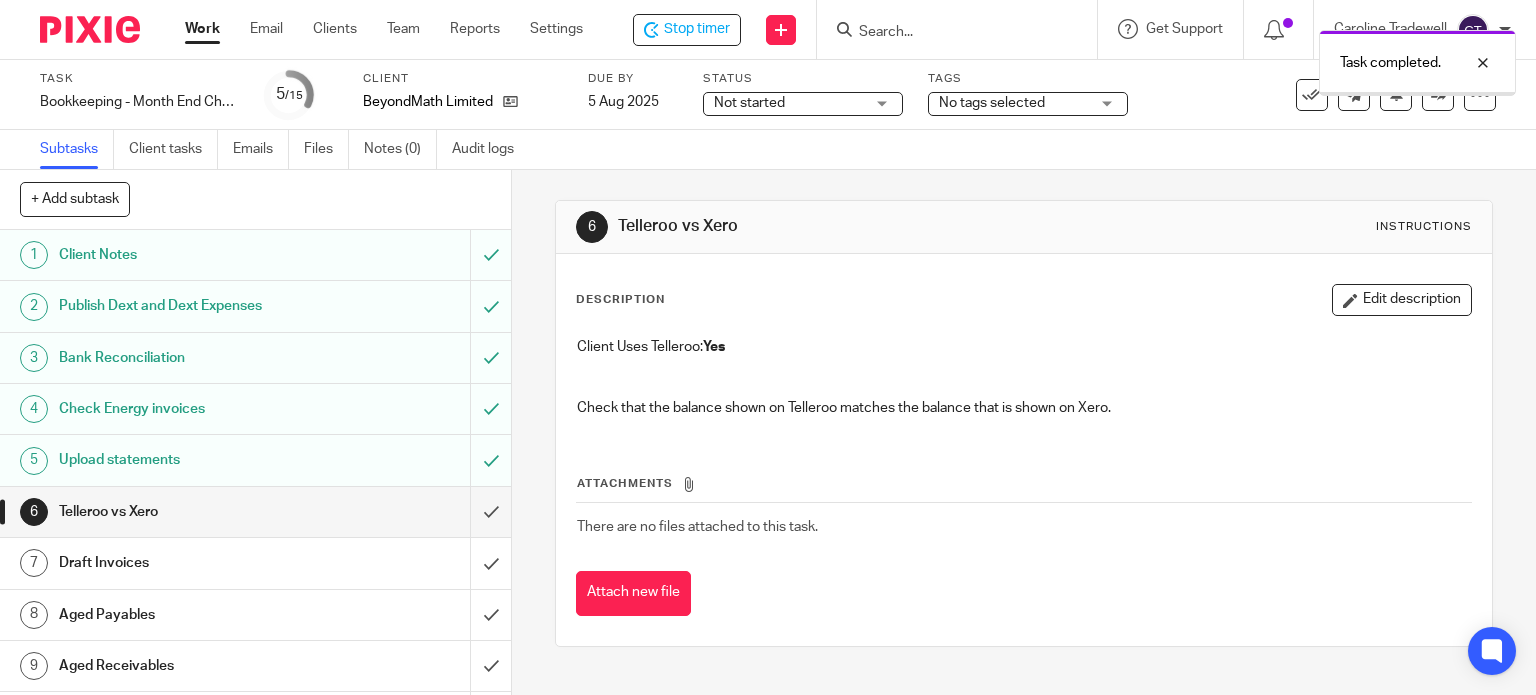 scroll, scrollTop: 0, scrollLeft: 0, axis: both 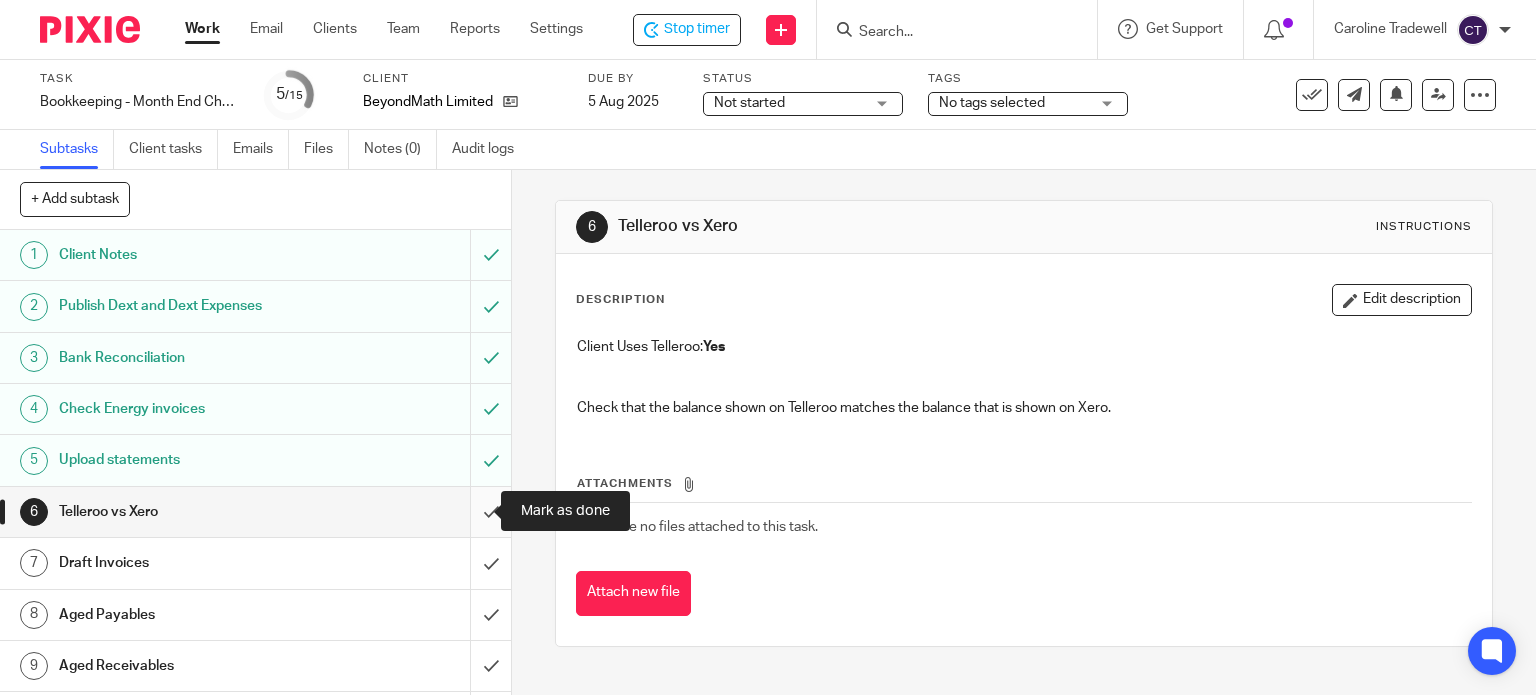click at bounding box center (255, 512) 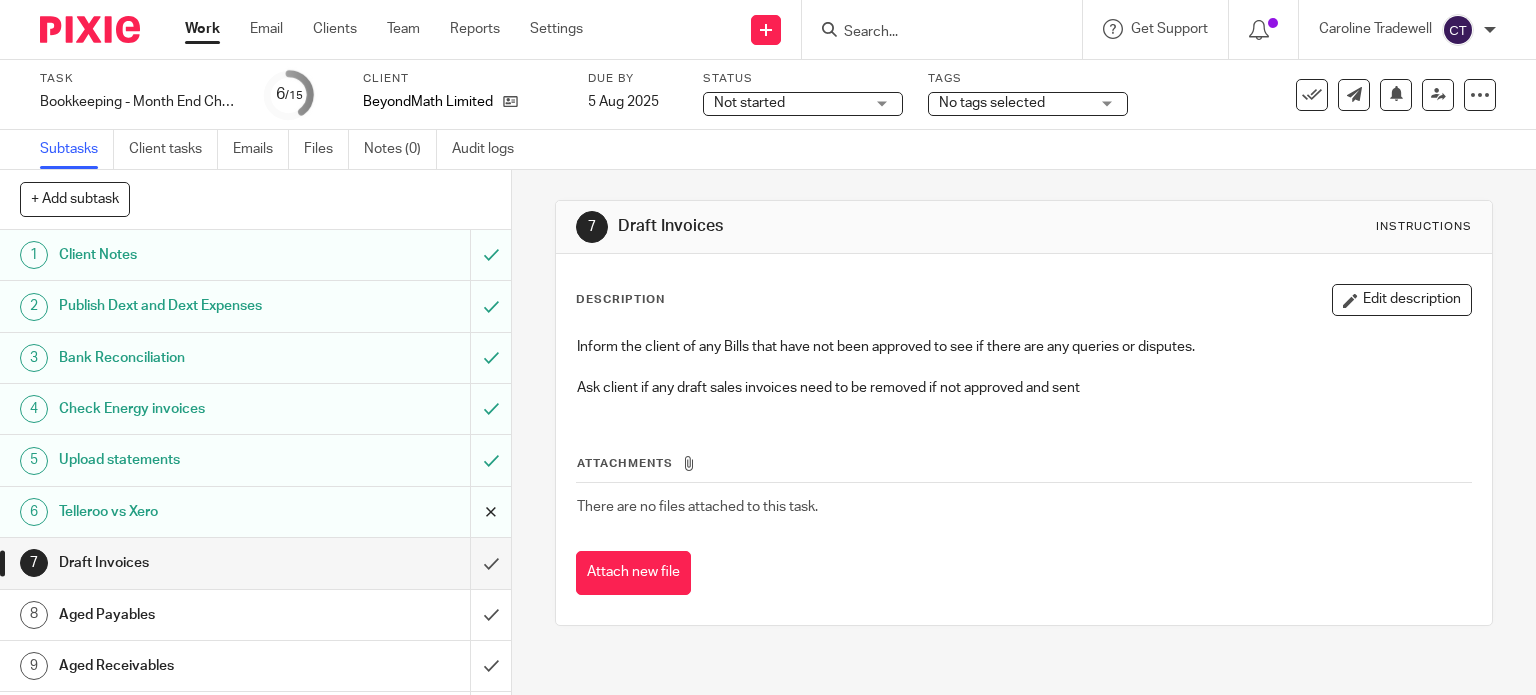 scroll, scrollTop: 0, scrollLeft: 0, axis: both 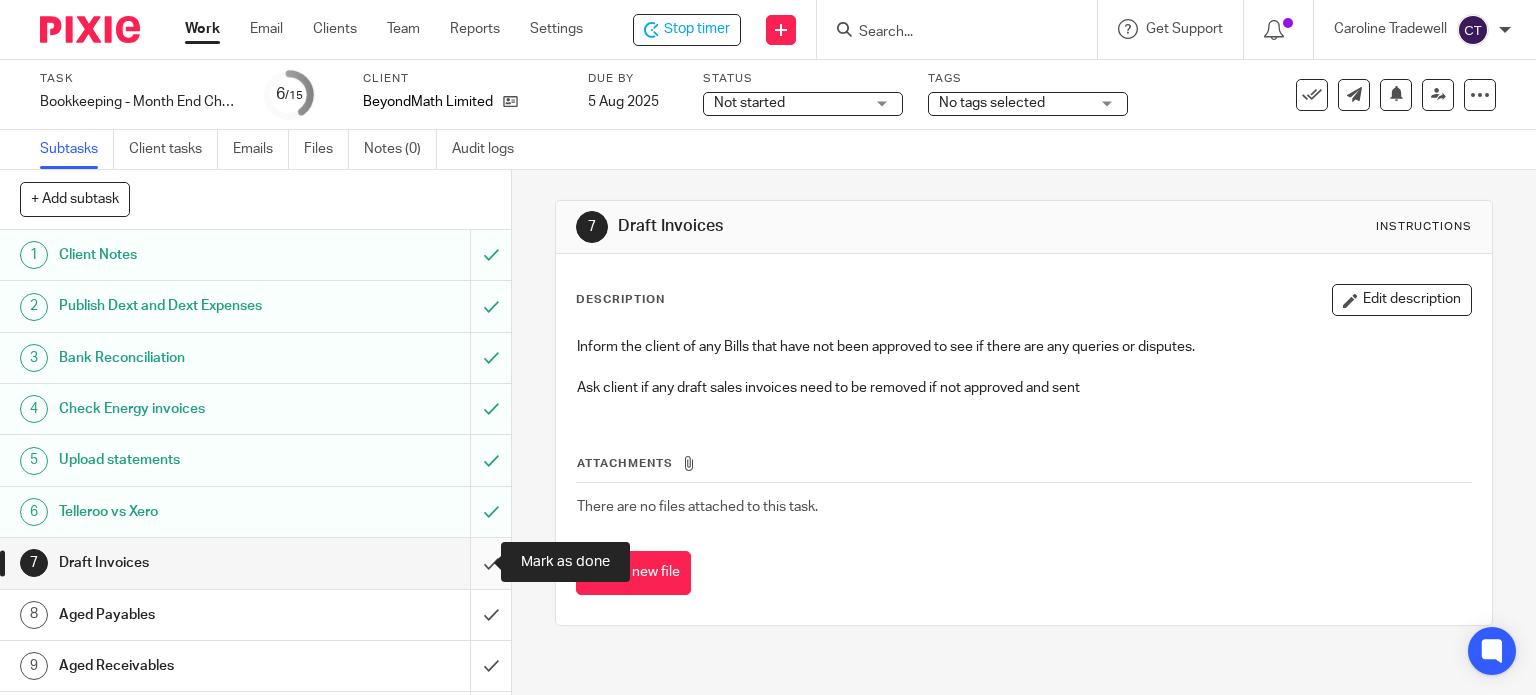 click at bounding box center [255, 563] 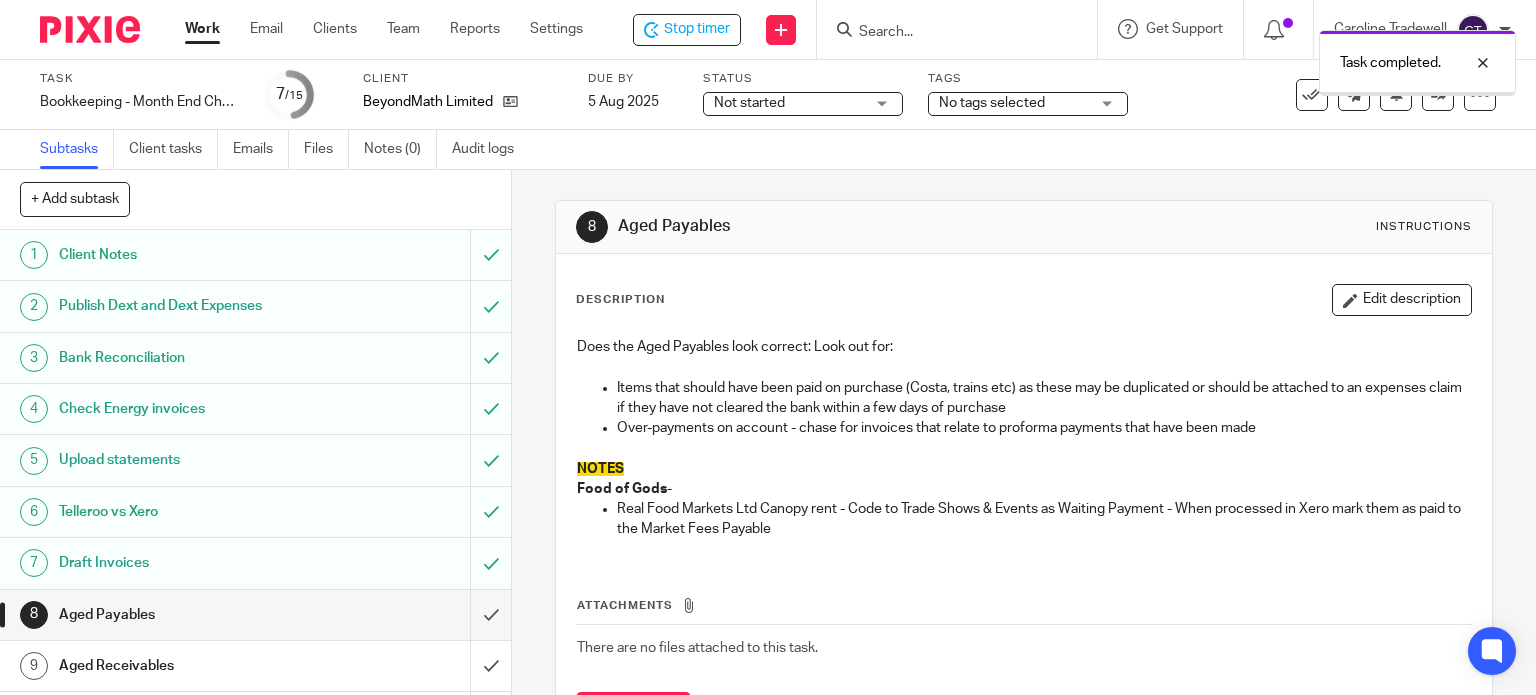 scroll, scrollTop: 0, scrollLeft: 0, axis: both 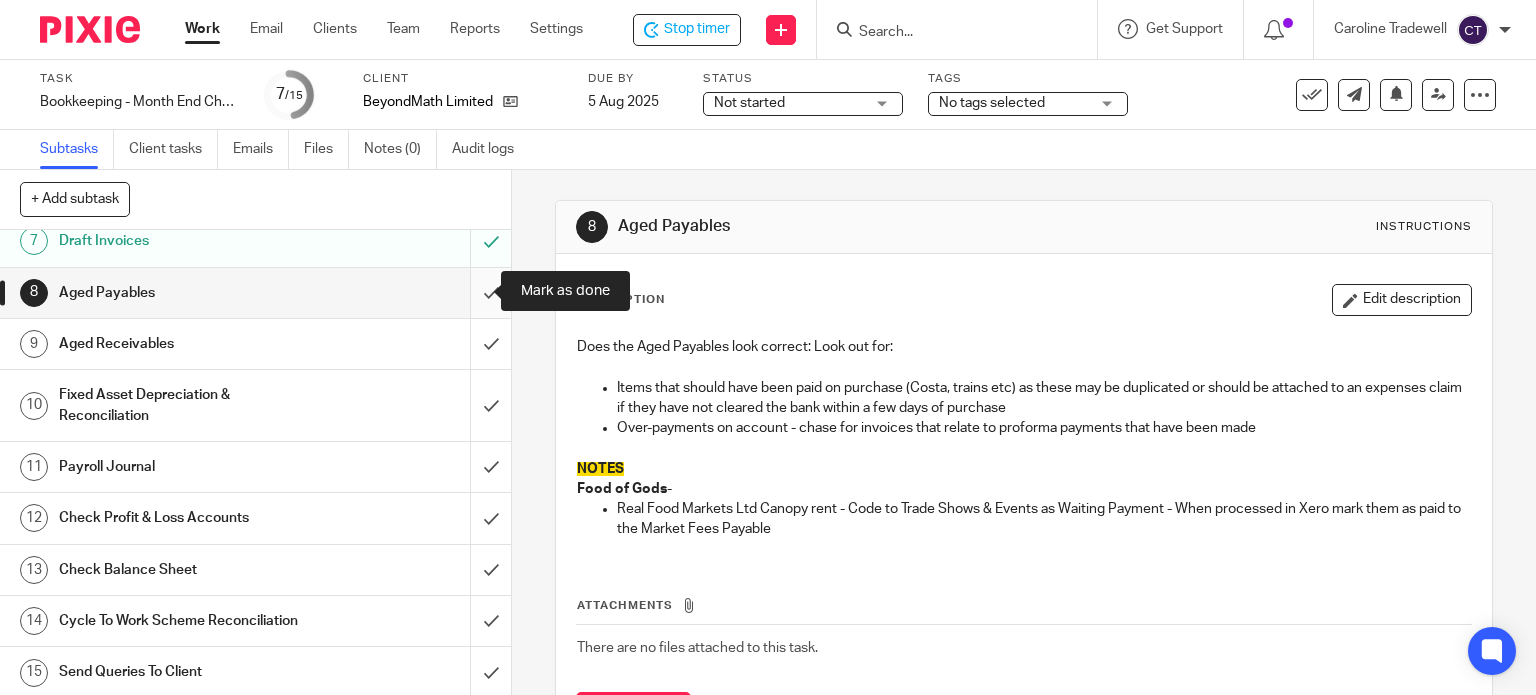 click at bounding box center (255, 293) 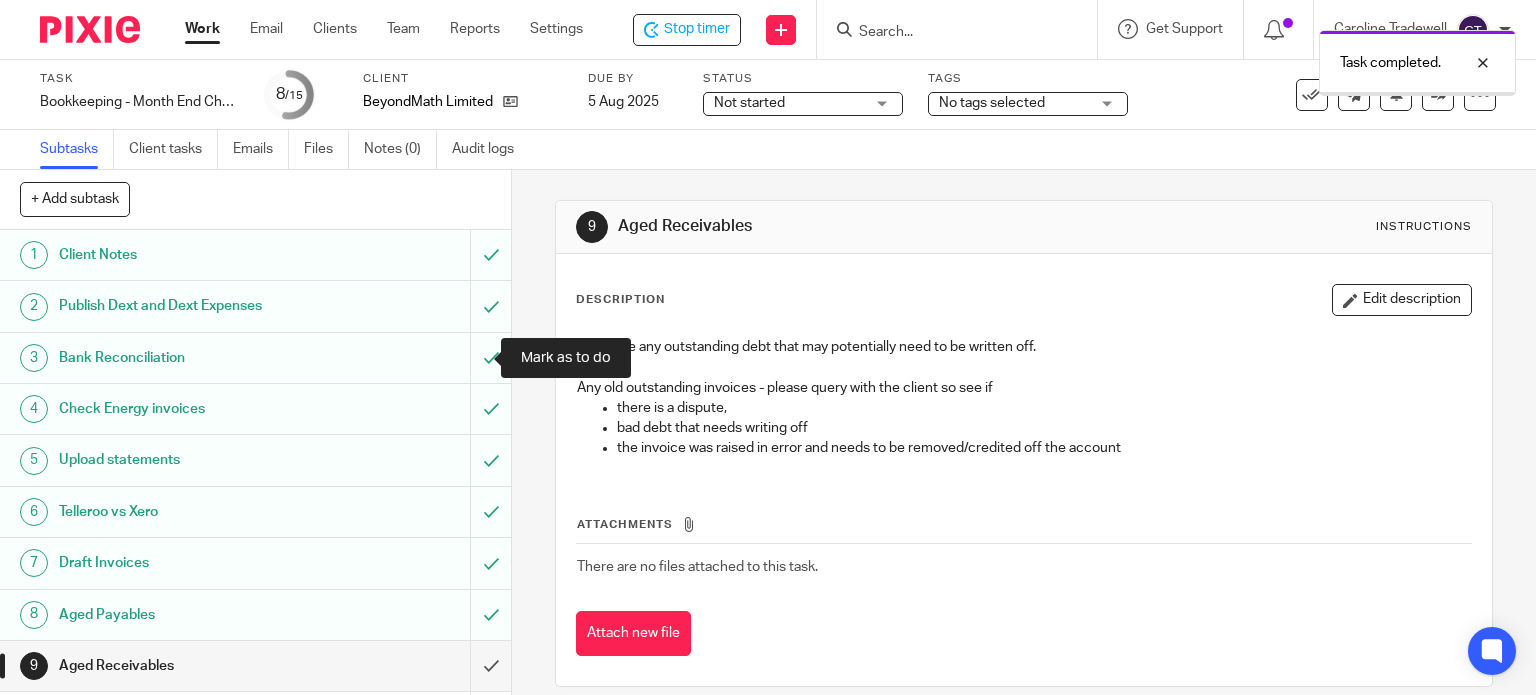 scroll, scrollTop: 0, scrollLeft: 0, axis: both 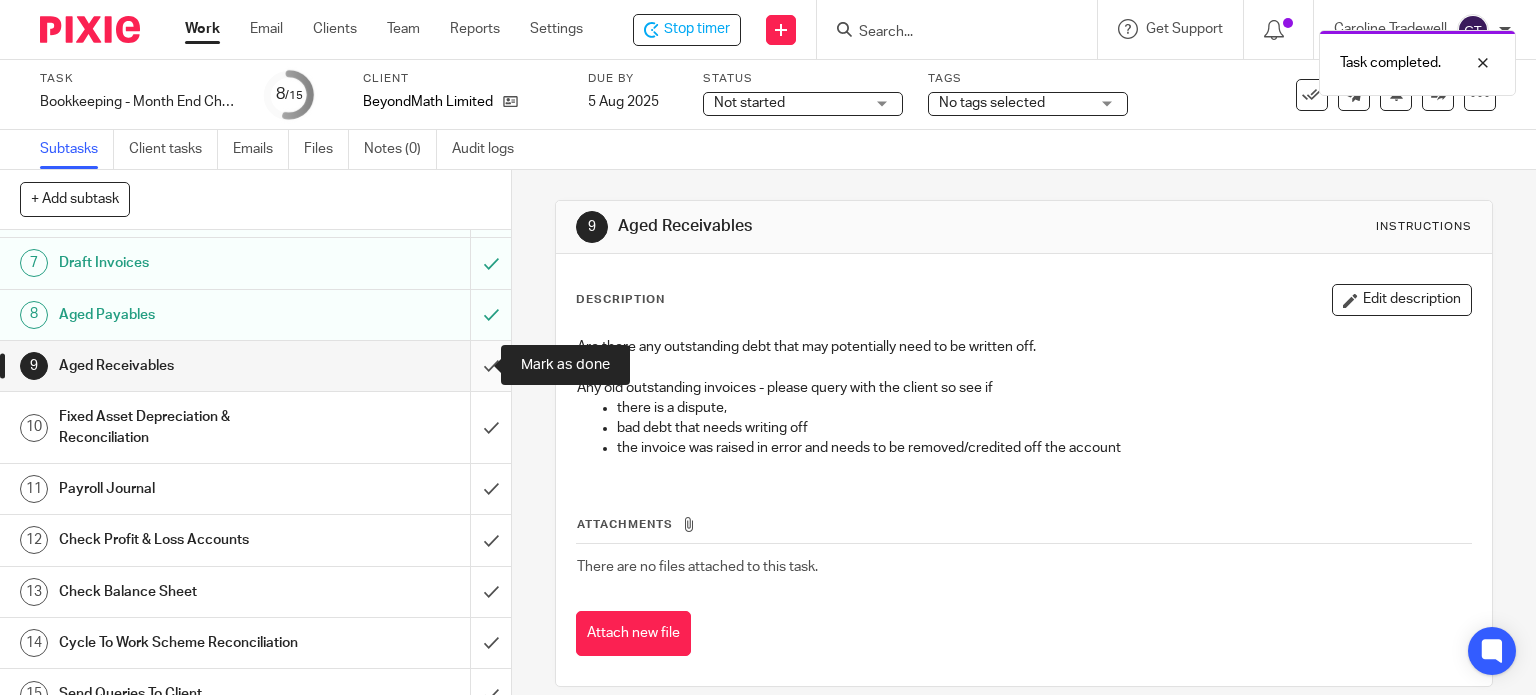 click at bounding box center [255, 366] 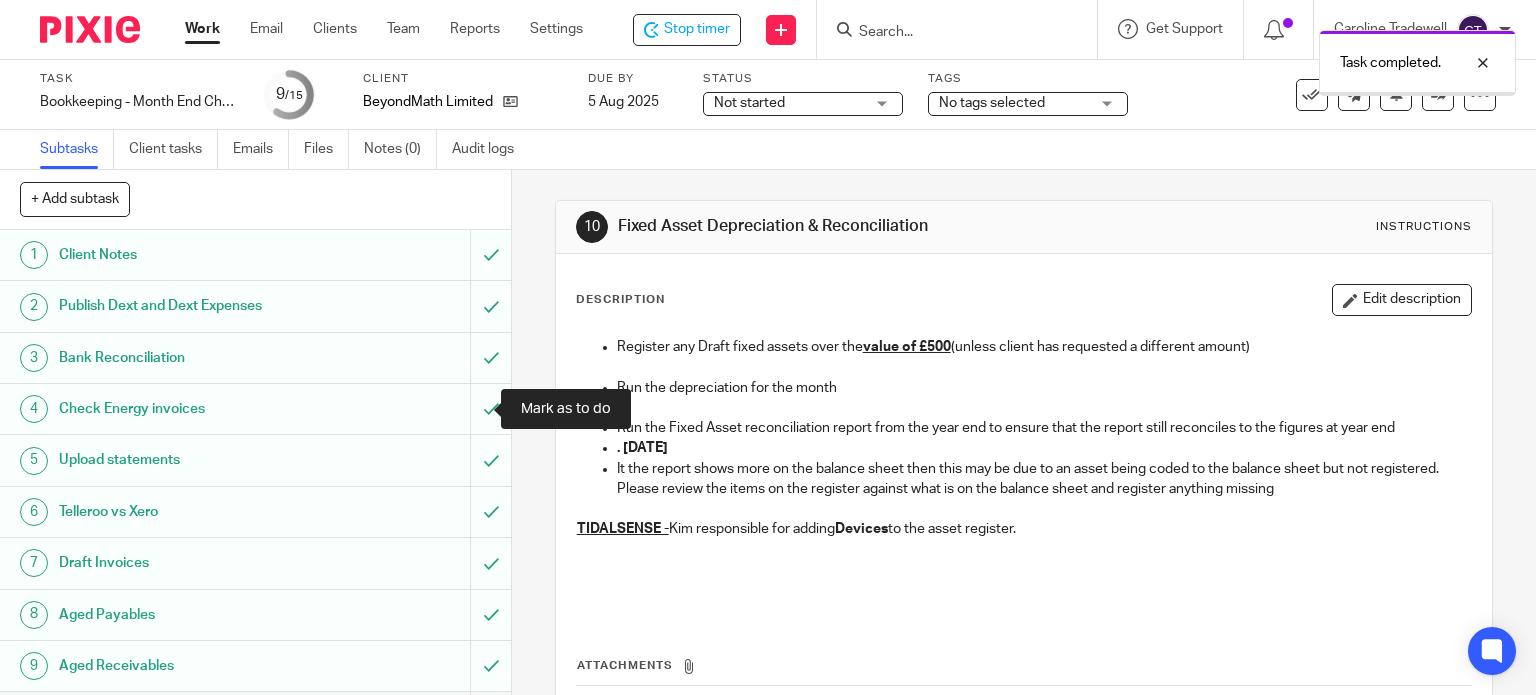 scroll, scrollTop: 0, scrollLeft: 0, axis: both 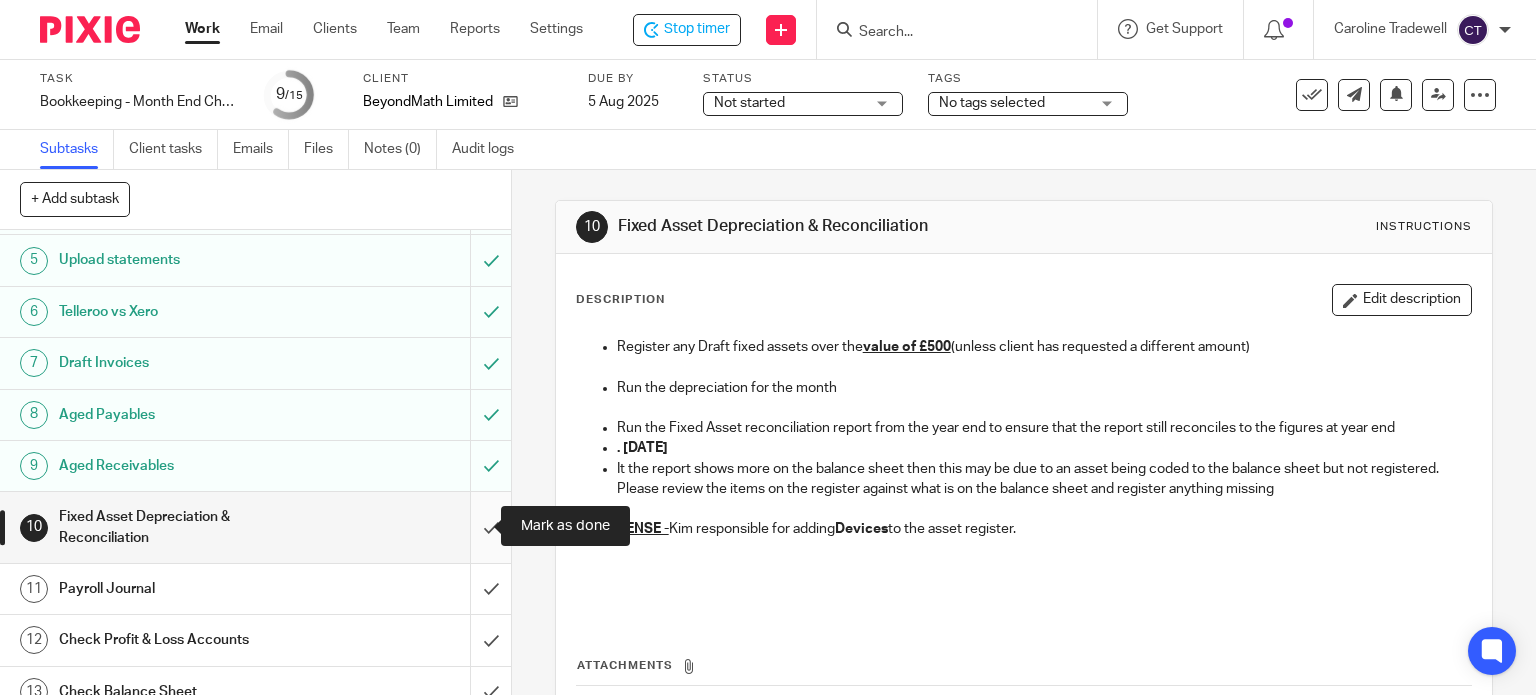 click at bounding box center [255, 527] 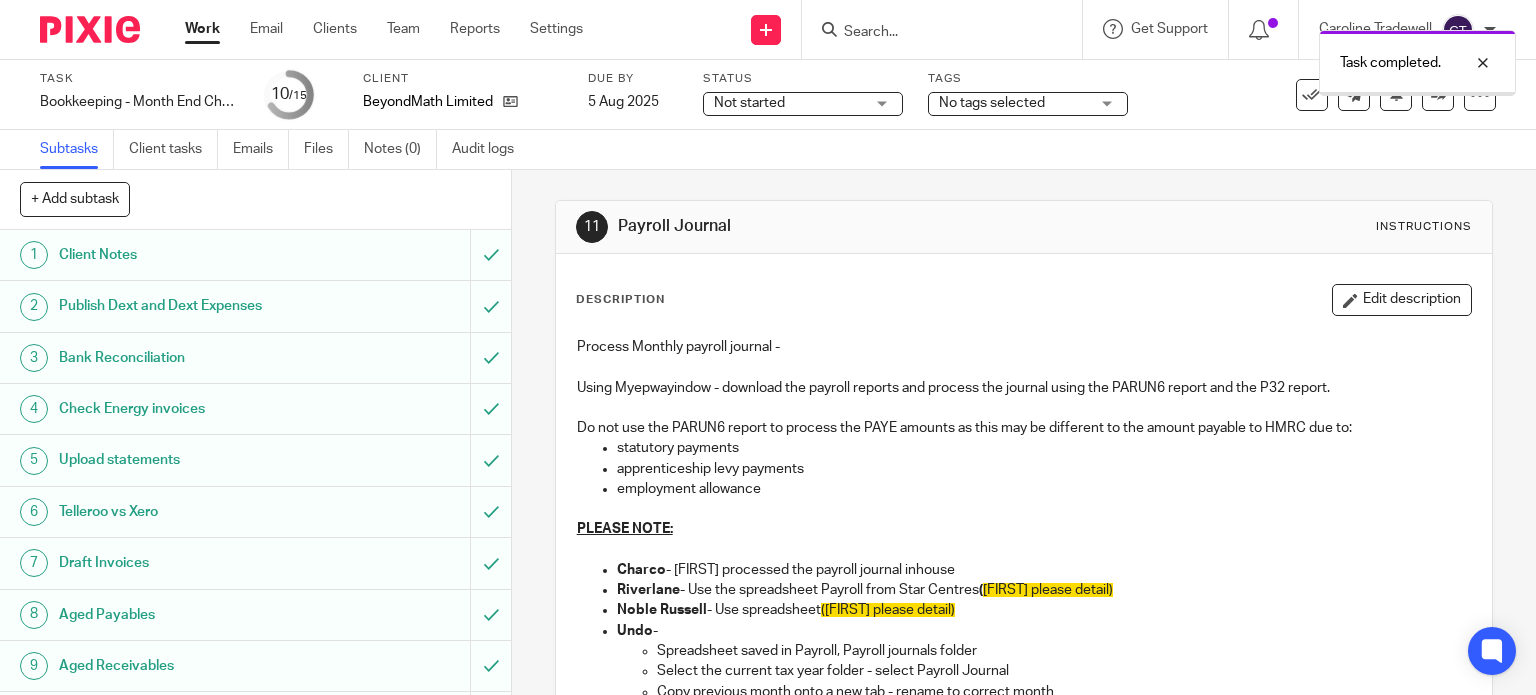 scroll, scrollTop: 0, scrollLeft: 0, axis: both 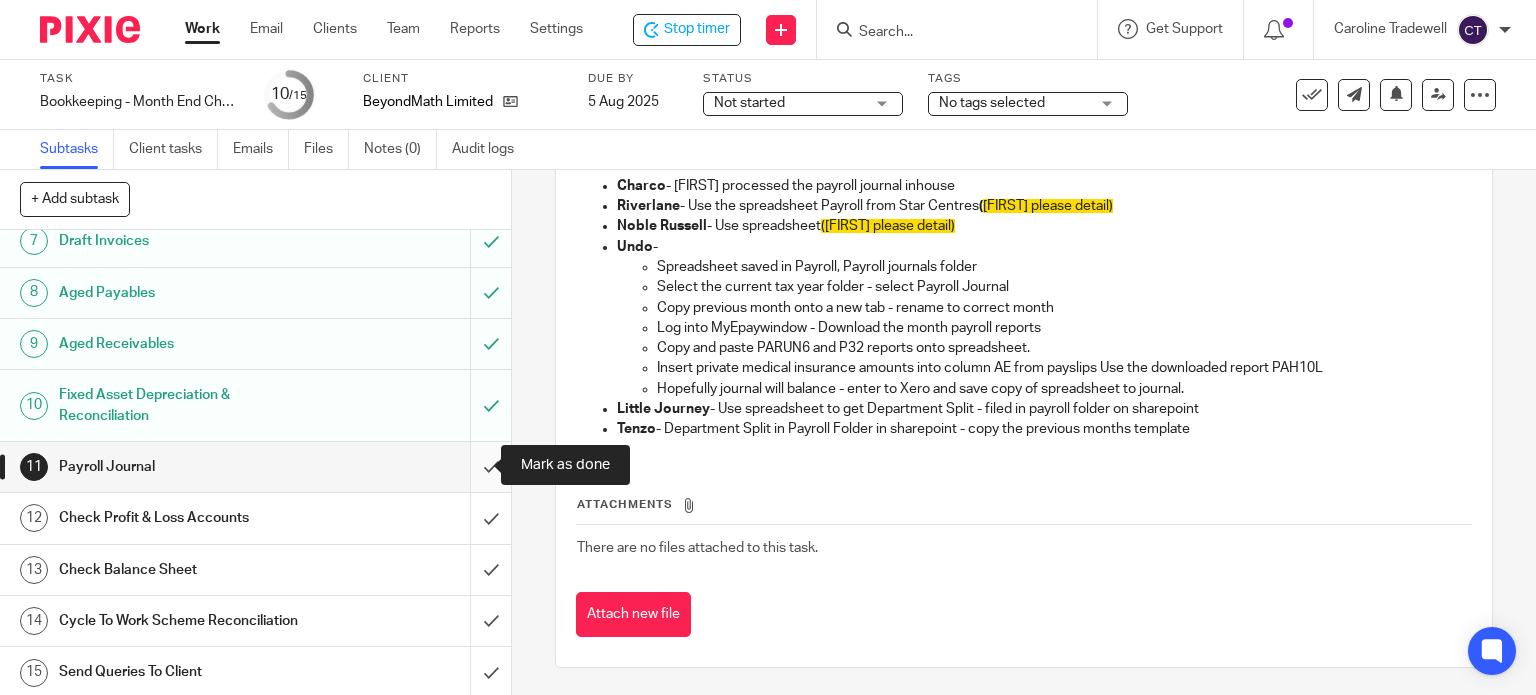 click at bounding box center [255, 467] 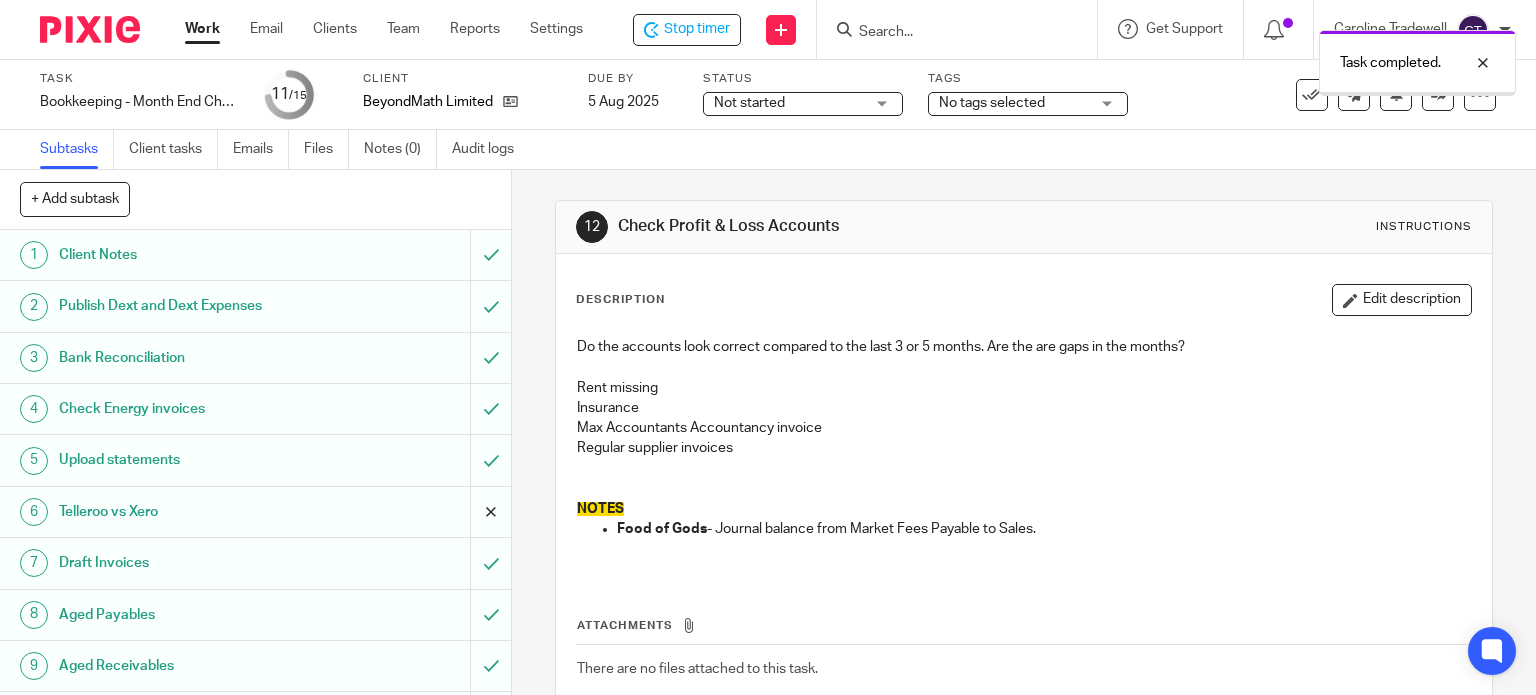 scroll, scrollTop: 0, scrollLeft: 0, axis: both 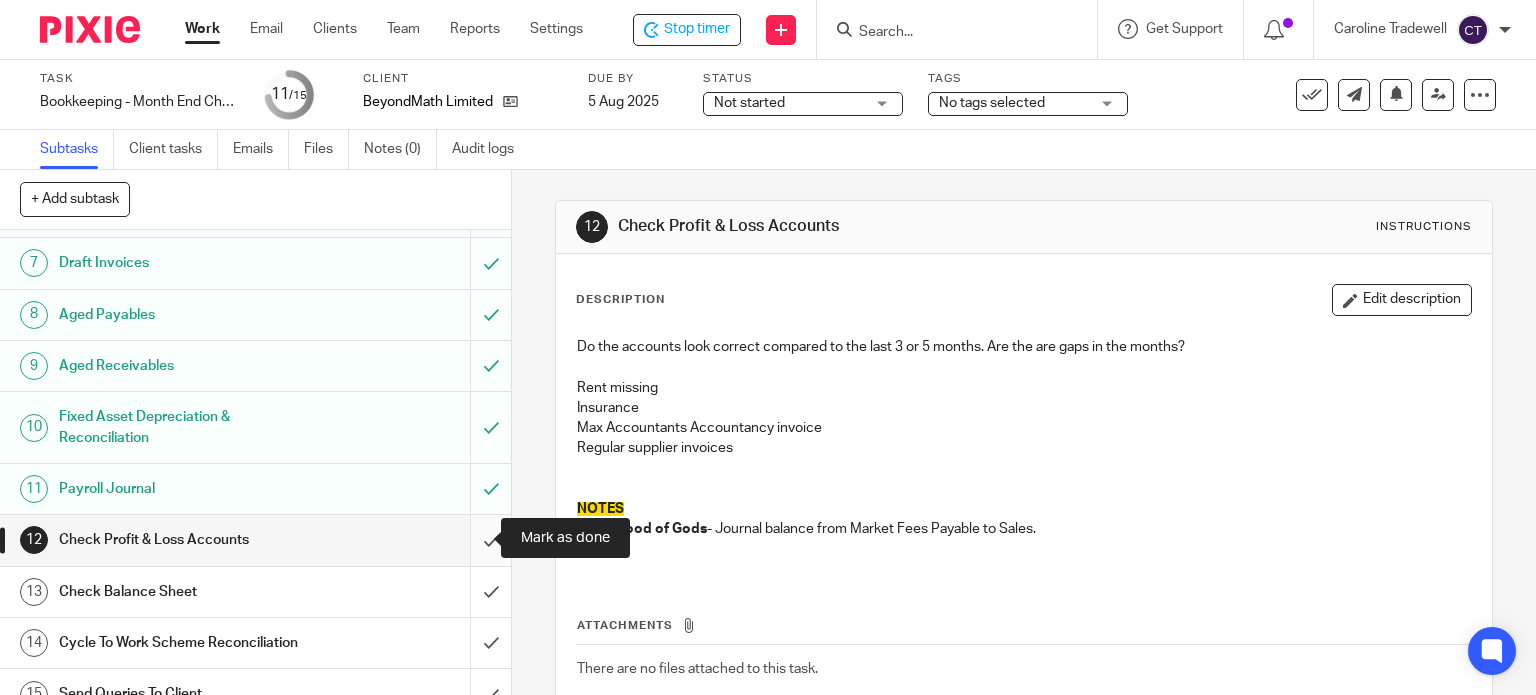 click at bounding box center [255, 540] 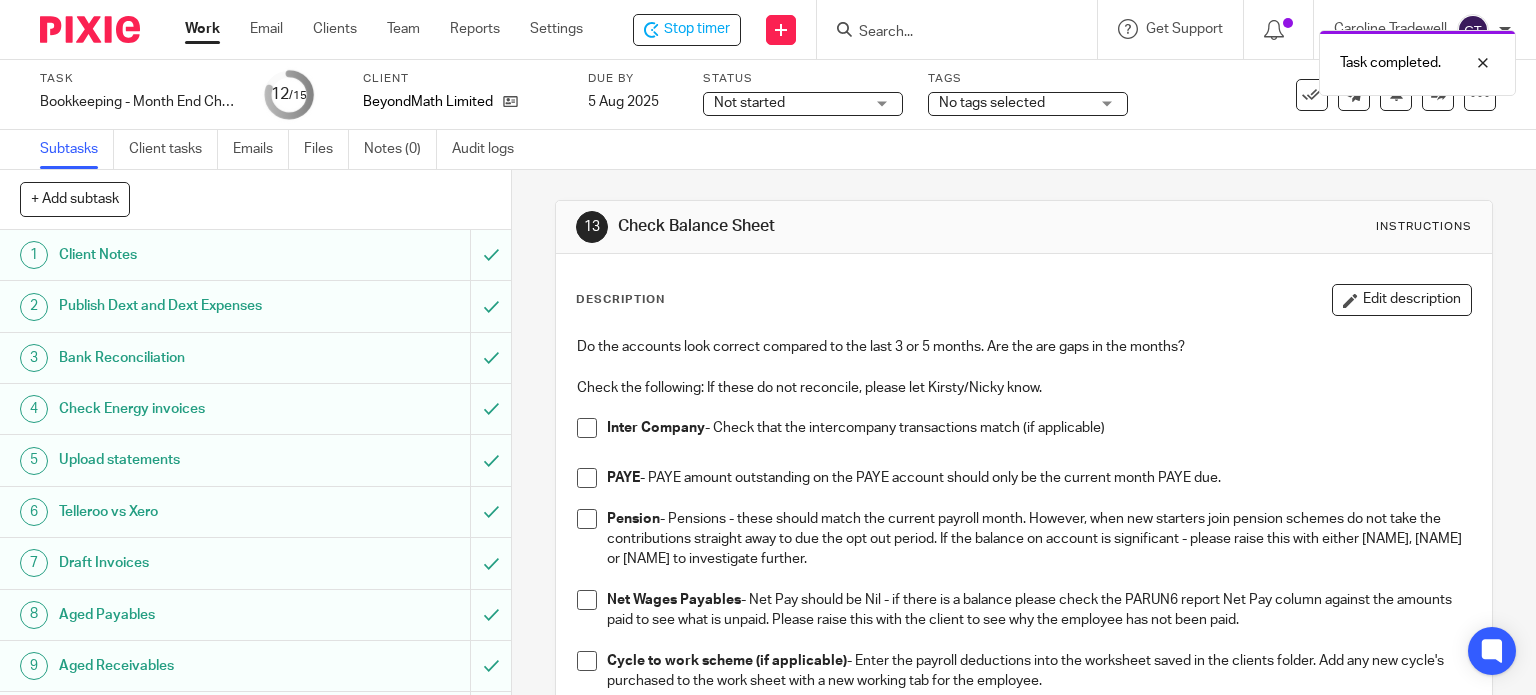 scroll, scrollTop: 0, scrollLeft: 0, axis: both 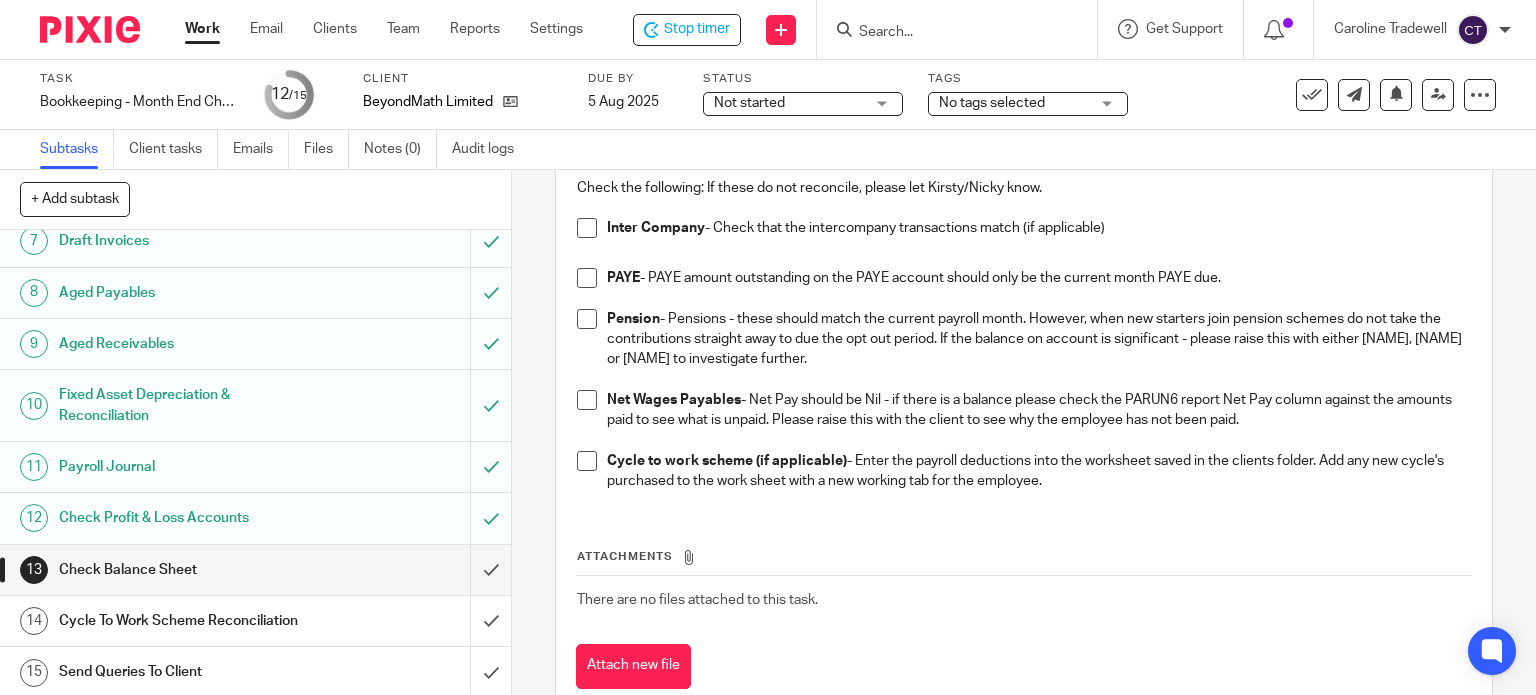 click at bounding box center (587, 319) 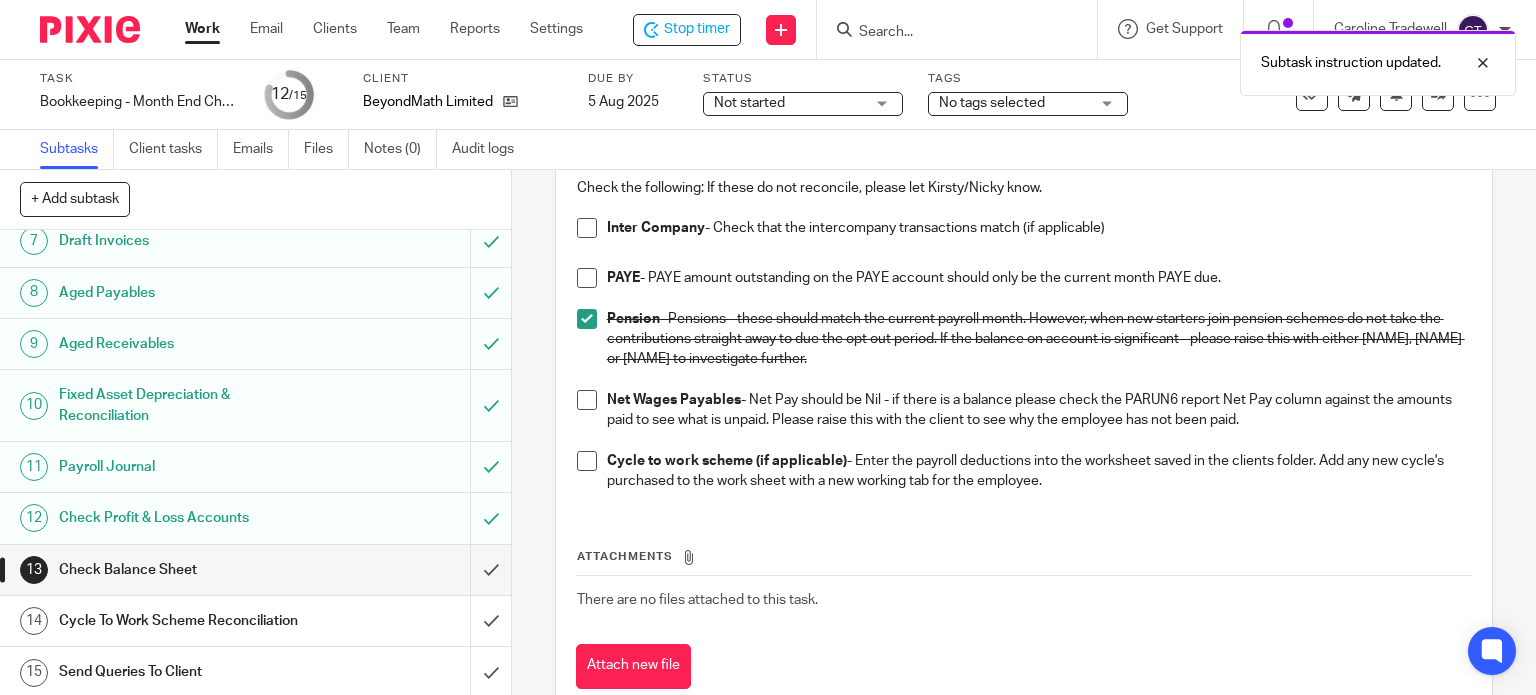 click at bounding box center (587, 278) 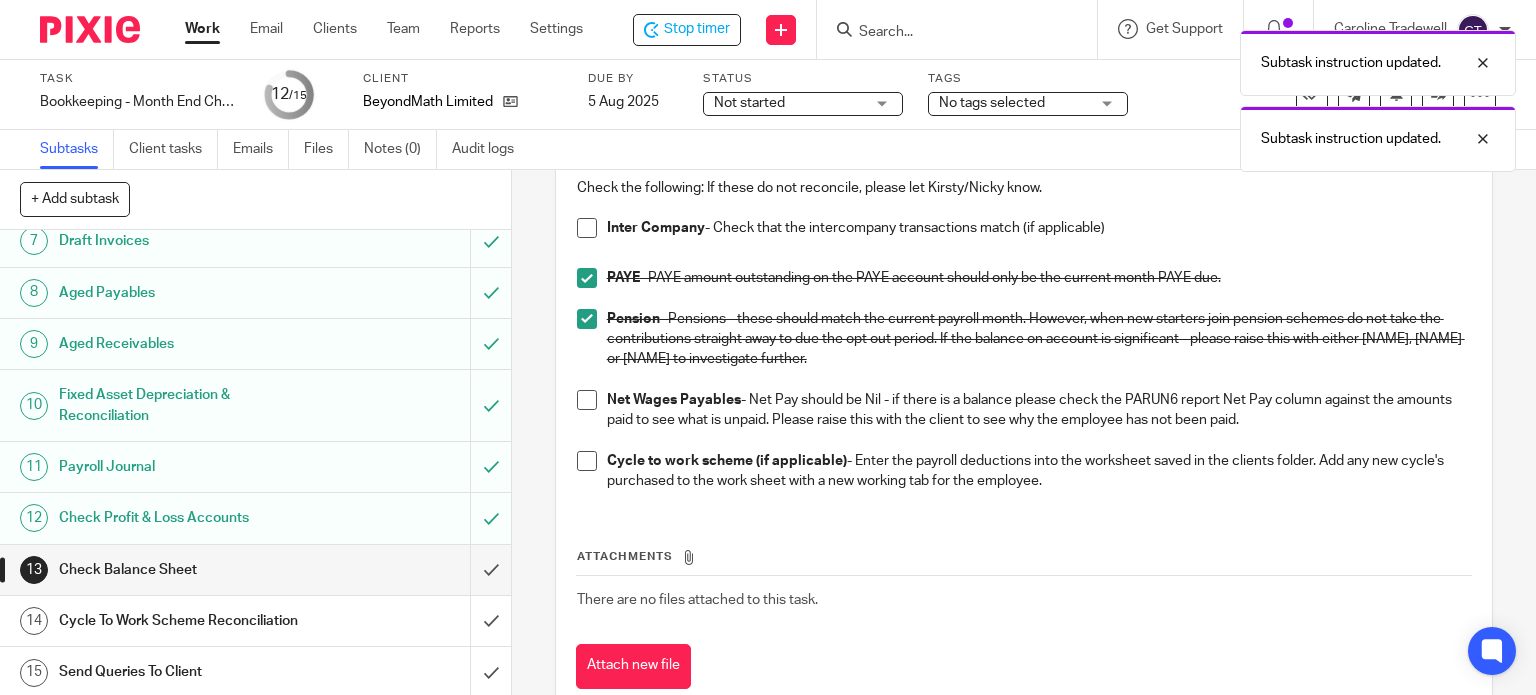 click on "Net Wages Payables  - Net Pay should be Nil - if there is a balance please check the PARUN6 report Net Pay column against the amounts paid to see what is unpaid. Please raise this with the client to see why the employee has not been paid." at bounding box center [1024, 410] 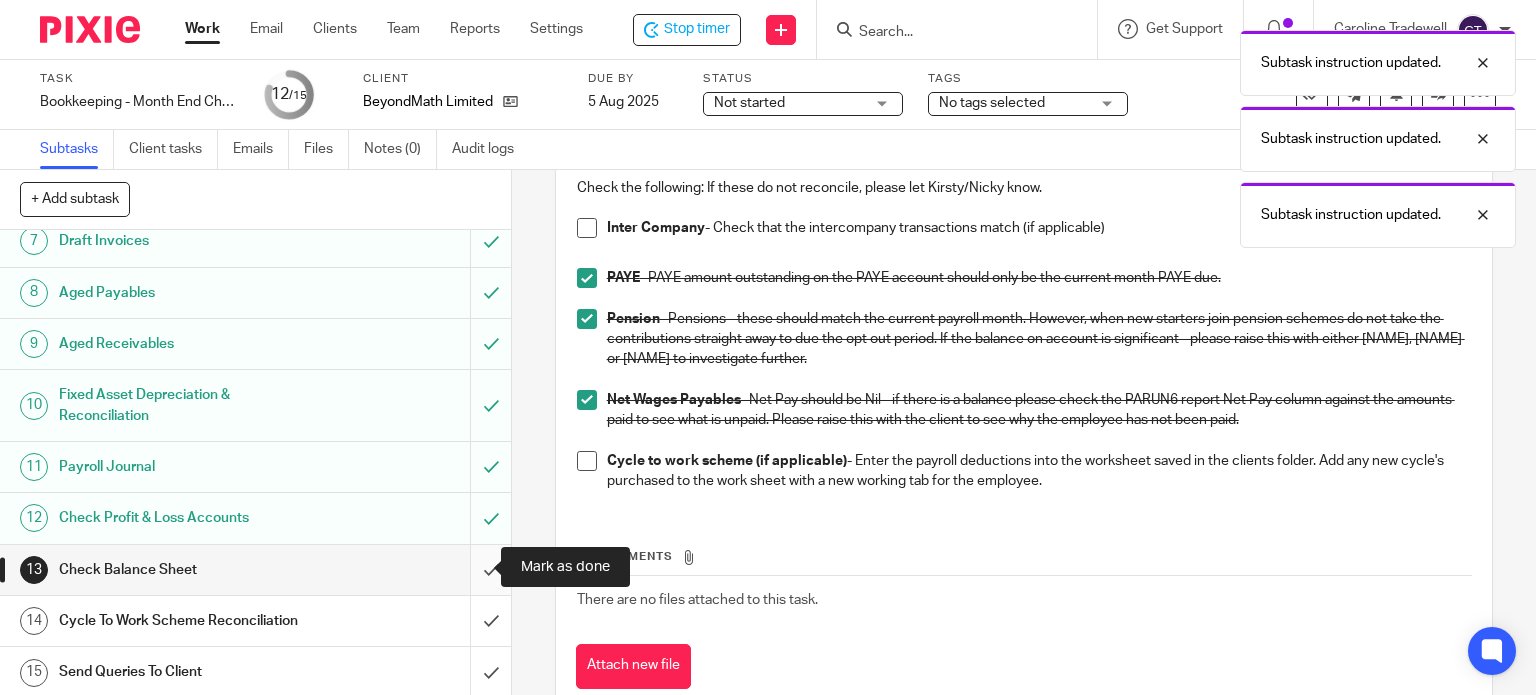 click at bounding box center [255, 570] 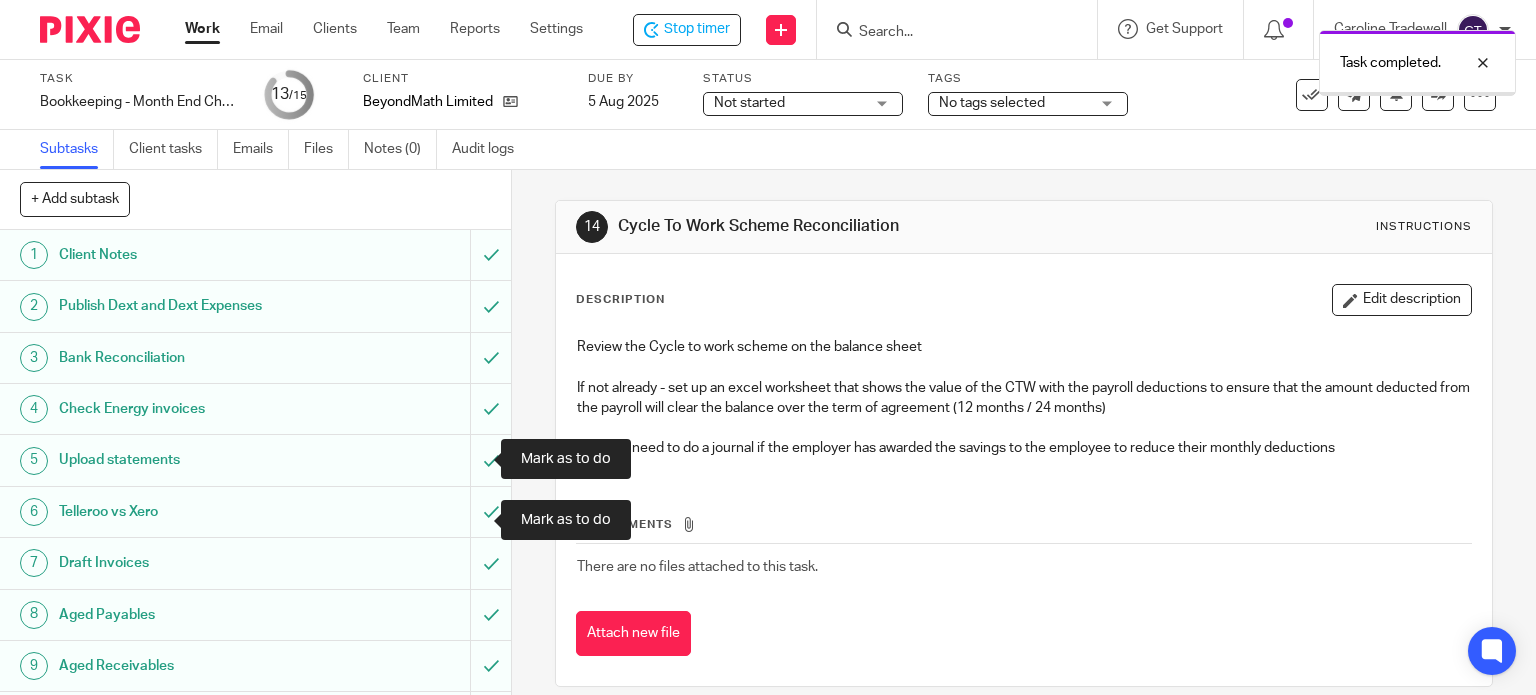 scroll, scrollTop: 0, scrollLeft: 0, axis: both 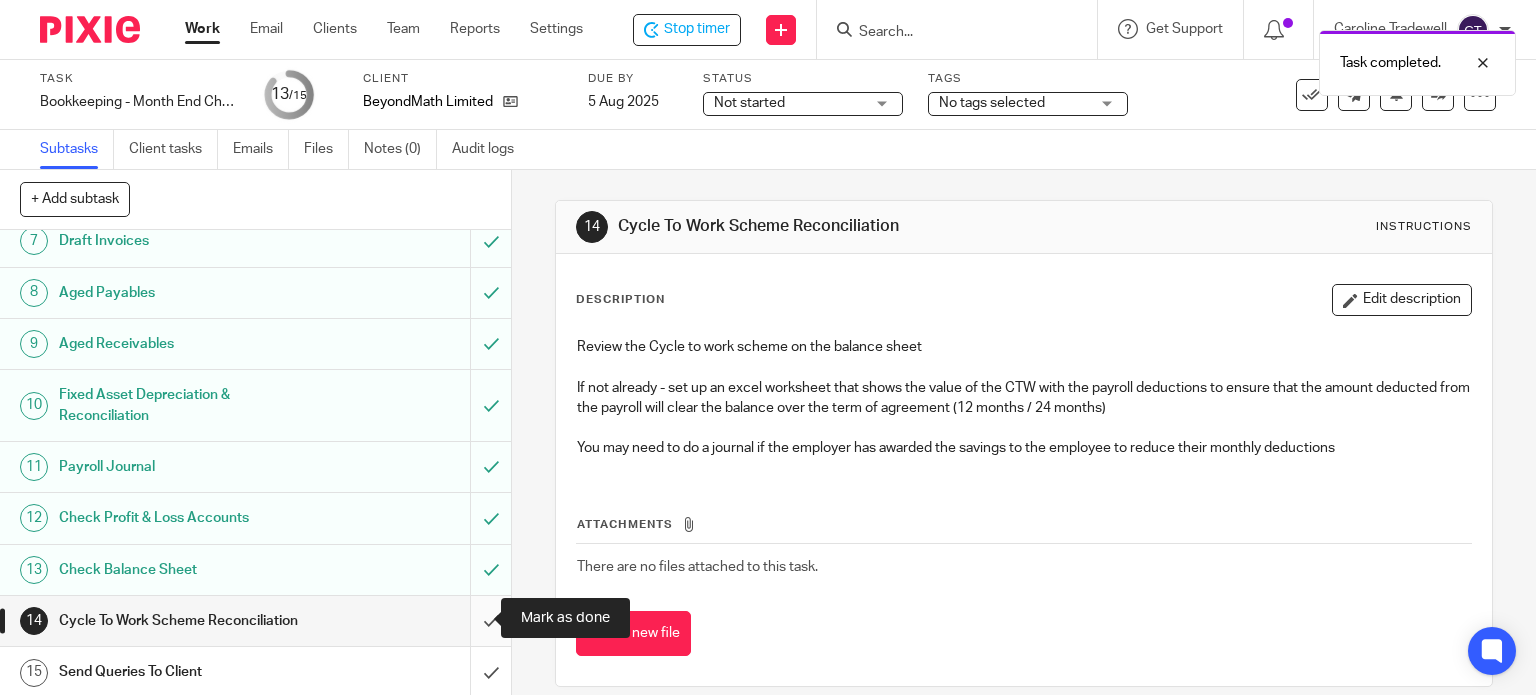 click at bounding box center (255, 621) 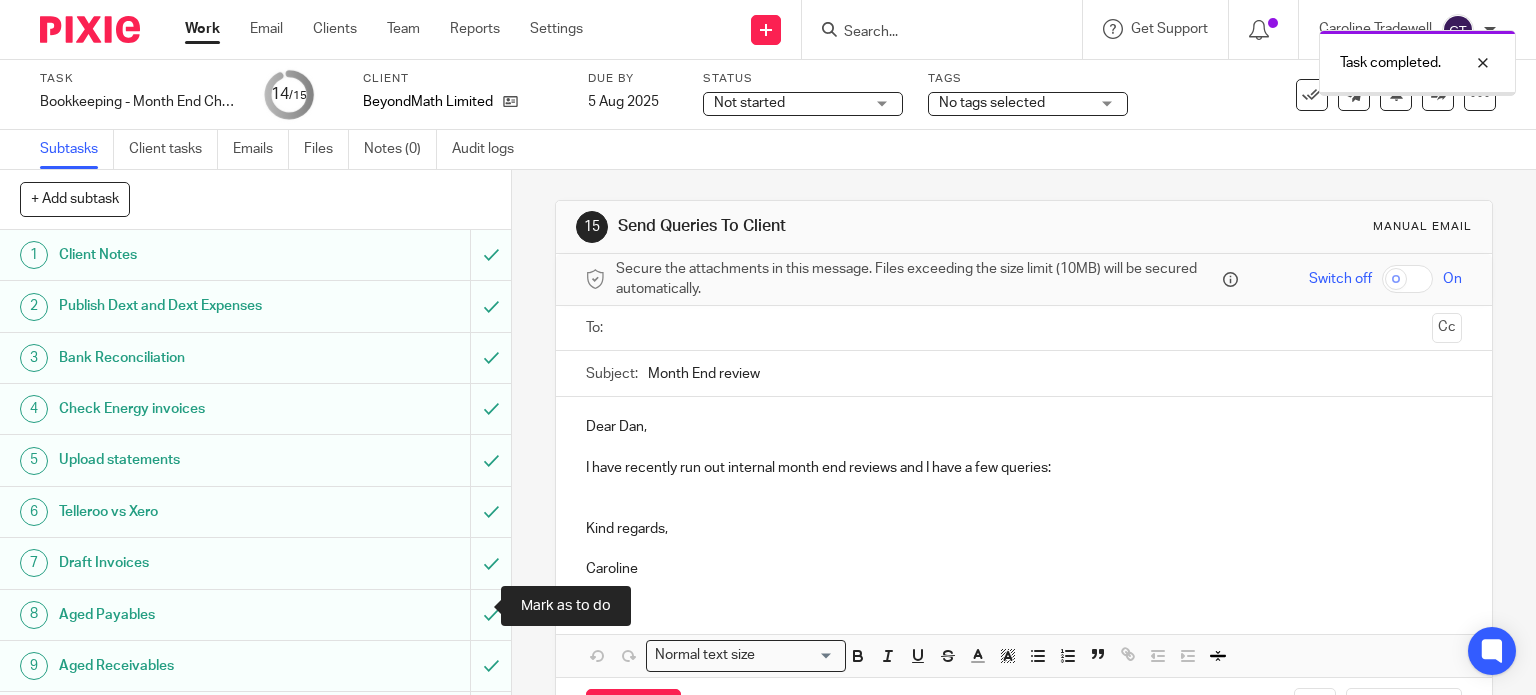scroll, scrollTop: 0, scrollLeft: 0, axis: both 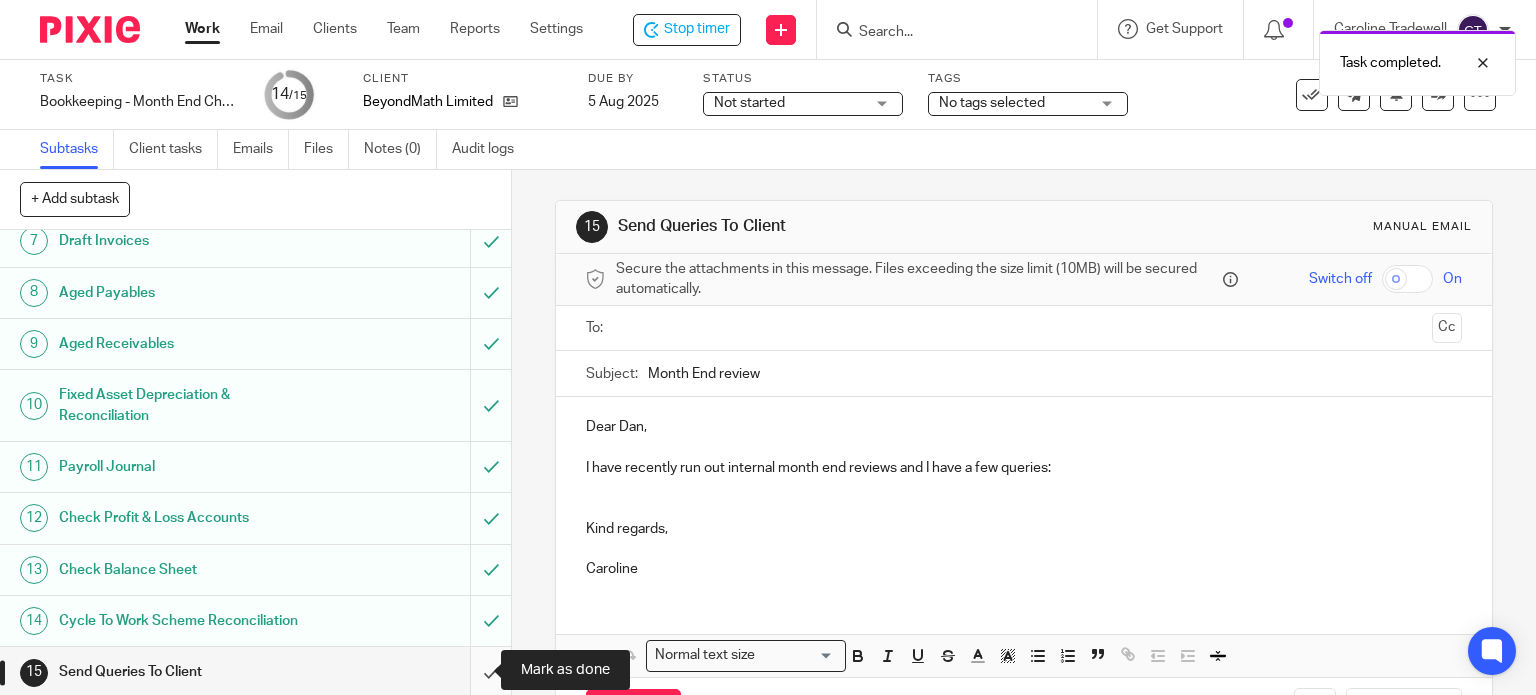 drag, startPoint x: 476, startPoint y: 669, endPoint x: 458, endPoint y: 669, distance: 18 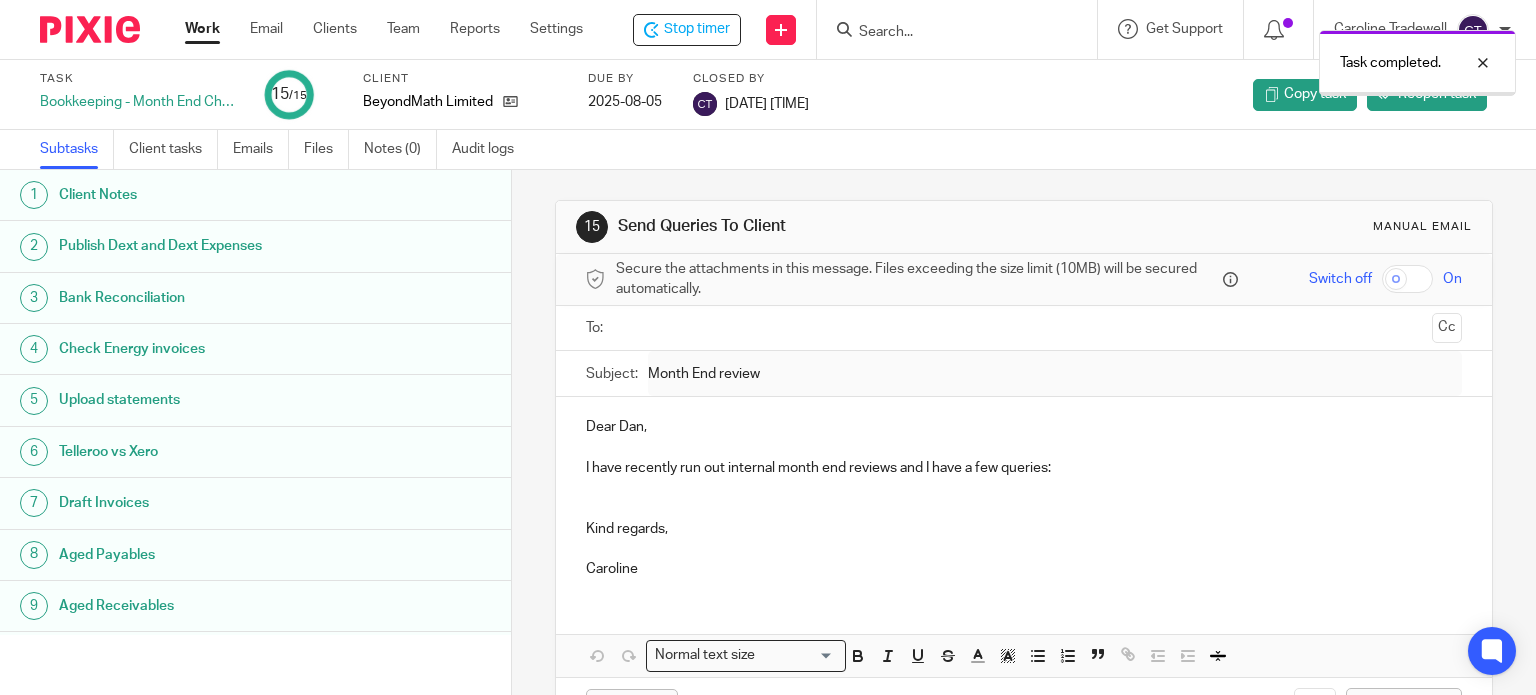 scroll, scrollTop: 0, scrollLeft: 0, axis: both 